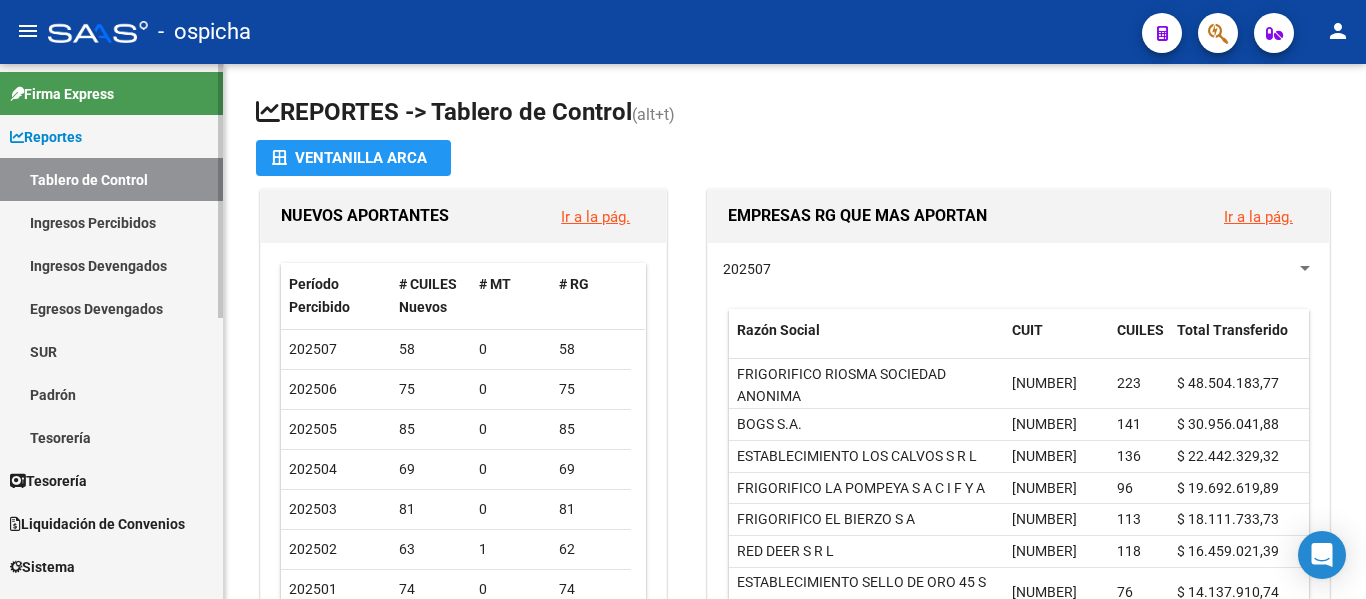 scroll, scrollTop: 0, scrollLeft: 0, axis: both 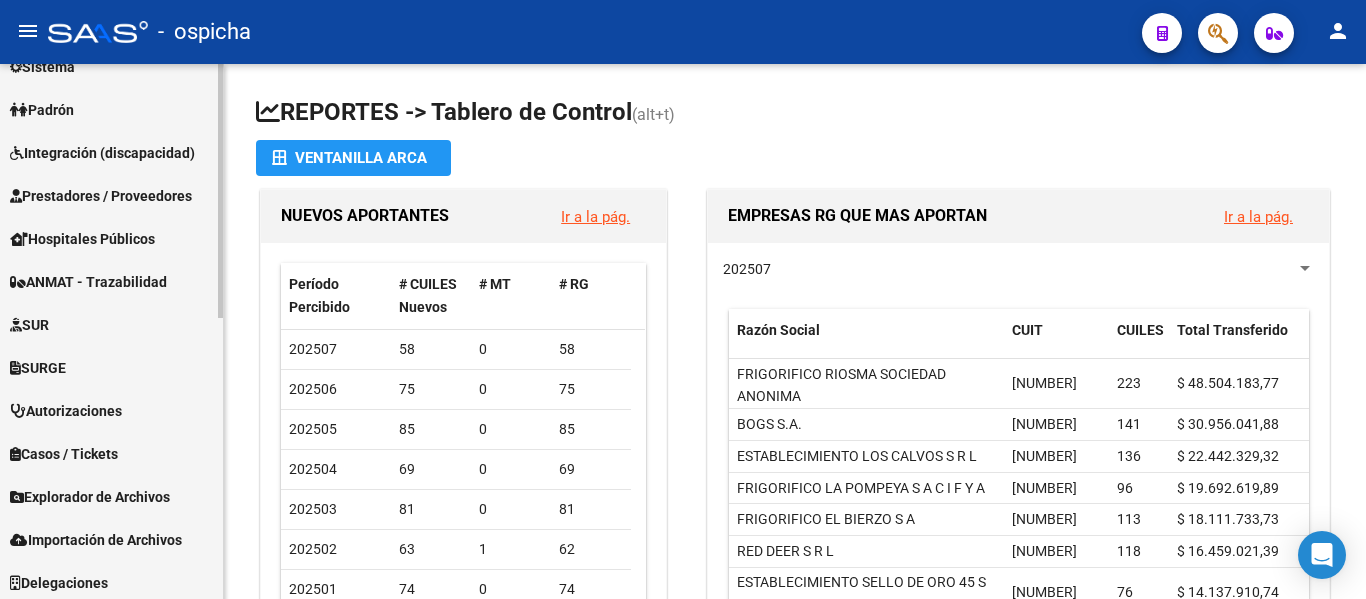 click on "Prestadores / Proveedores" at bounding box center [101, 196] 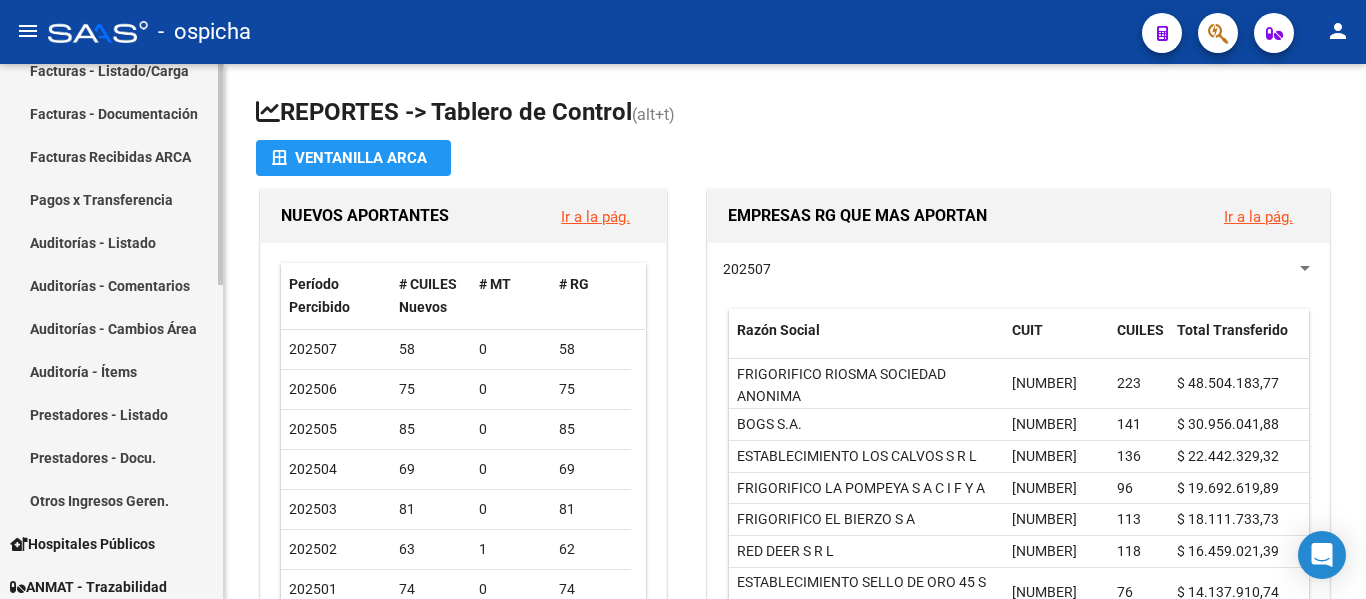 scroll, scrollTop: 399, scrollLeft: 0, axis: vertical 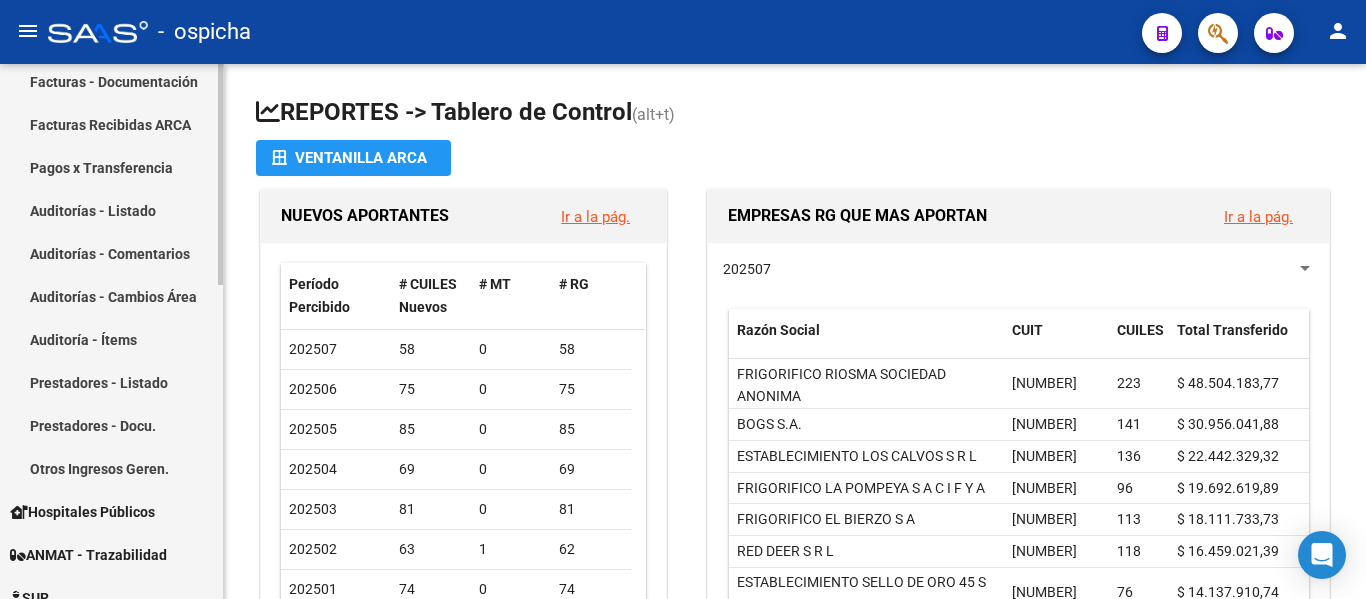 click on "Prestadores - Listado" at bounding box center (111, 382) 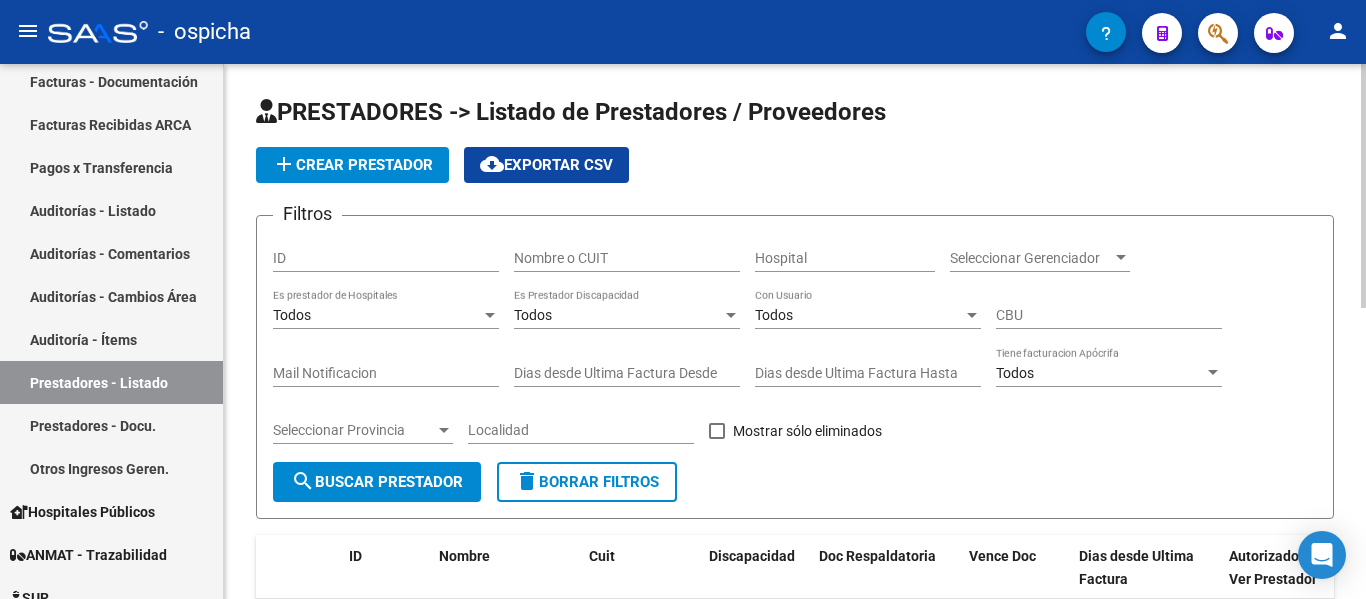 click on "PRESTADORES -> Listado de Prestadores / Proveedores add  Crear Prestador
cloud_download  Exportar CSV  Filtros ID Nombre o CUIT Hospital Seleccionar Gerenciador Seleccionar Gerenciador Todos Es prestador de Hospitales Todos Es Prestador Discapacidad Todos Con Usuario CBU Mail Notificacion Dias desde Ultima Factura Desde Dias desde Ultima Factura Hasta Todos Tiene facturacion Apócrifa Seleccionar Provincia Seleccionar Provincia Localidad   Mostrar sólo eliminados  search  Buscar Prestador  delete  Borrar Filtros" 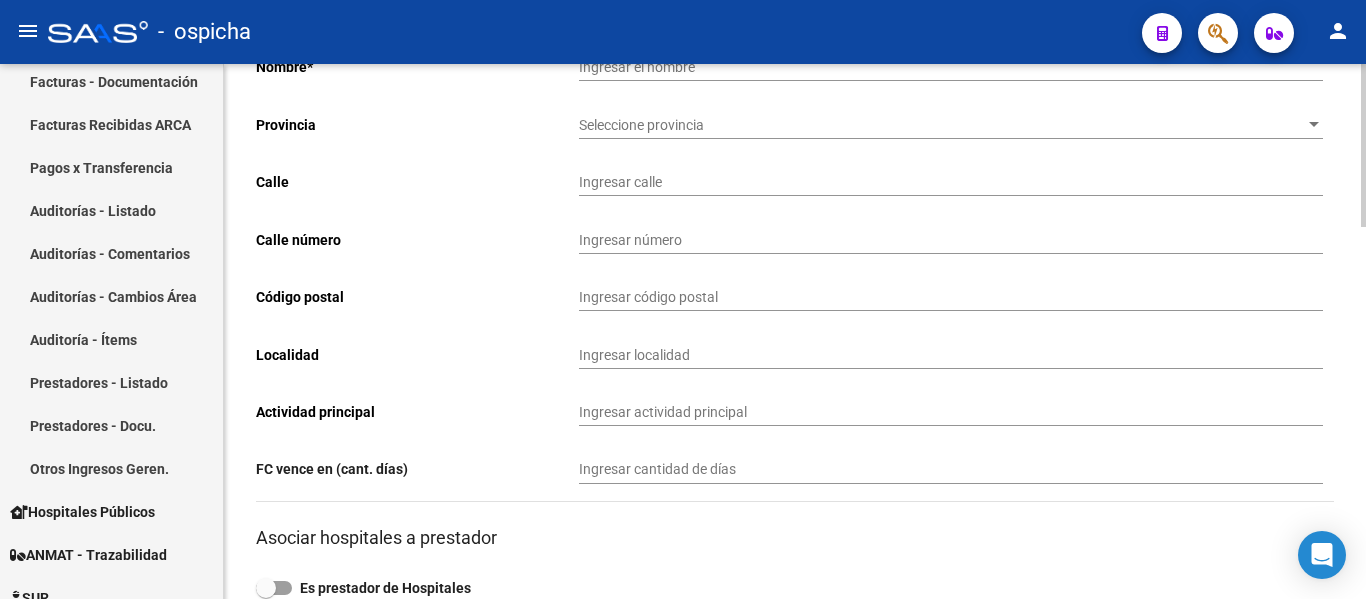 scroll, scrollTop: 300, scrollLeft: 0, axis: vertical 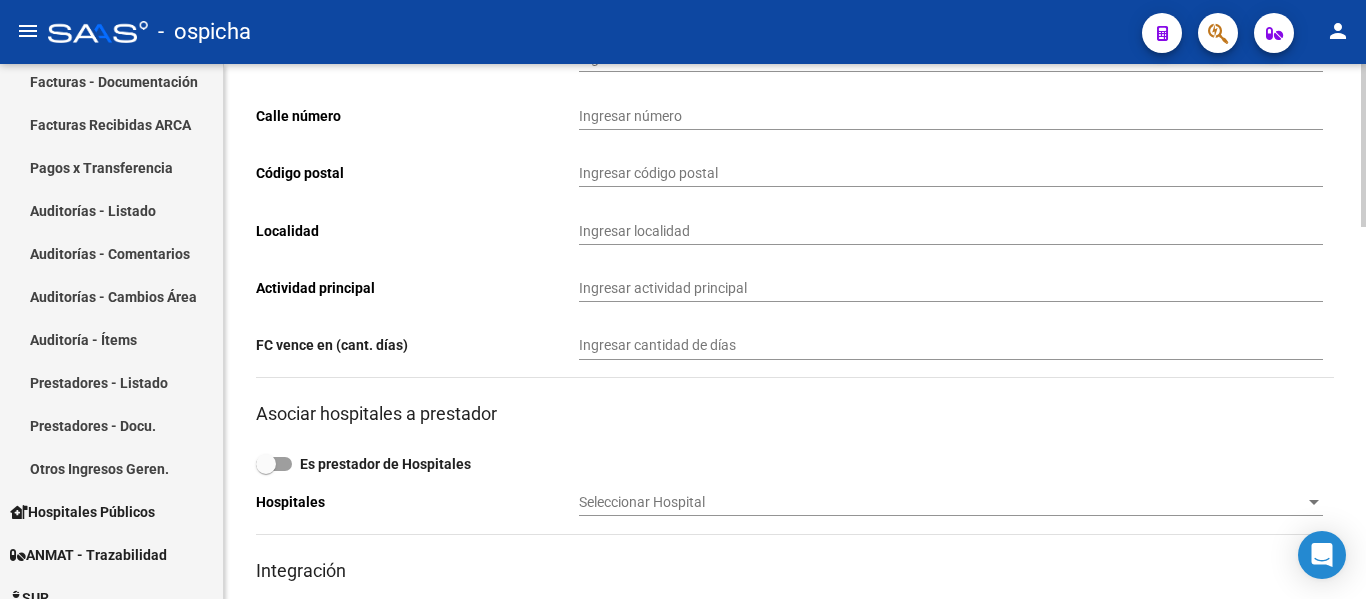 click on "Ingresar actividad principal" at bounding box center (951, 288) 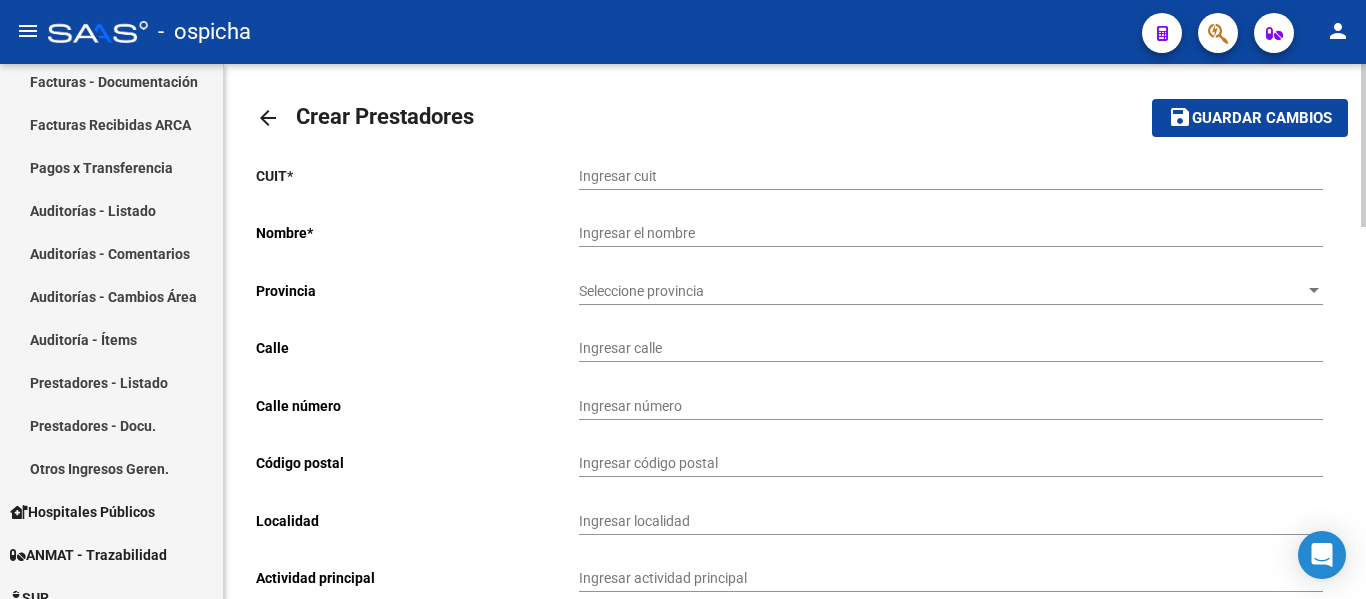 scroll, scrollTop: 0, scrollLeft: 0, axis: both 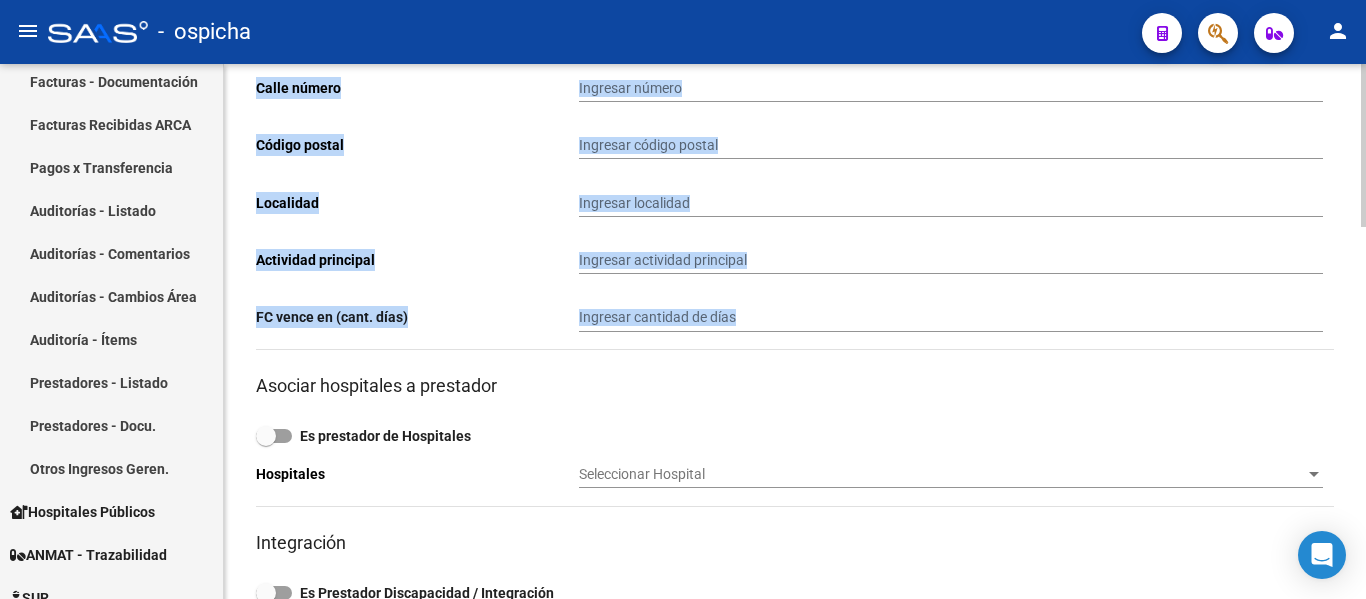 drag, startPoint x: 251, startPoint y: 178, endPoint x: 663, endPoint y: 337, distance: 441.61636 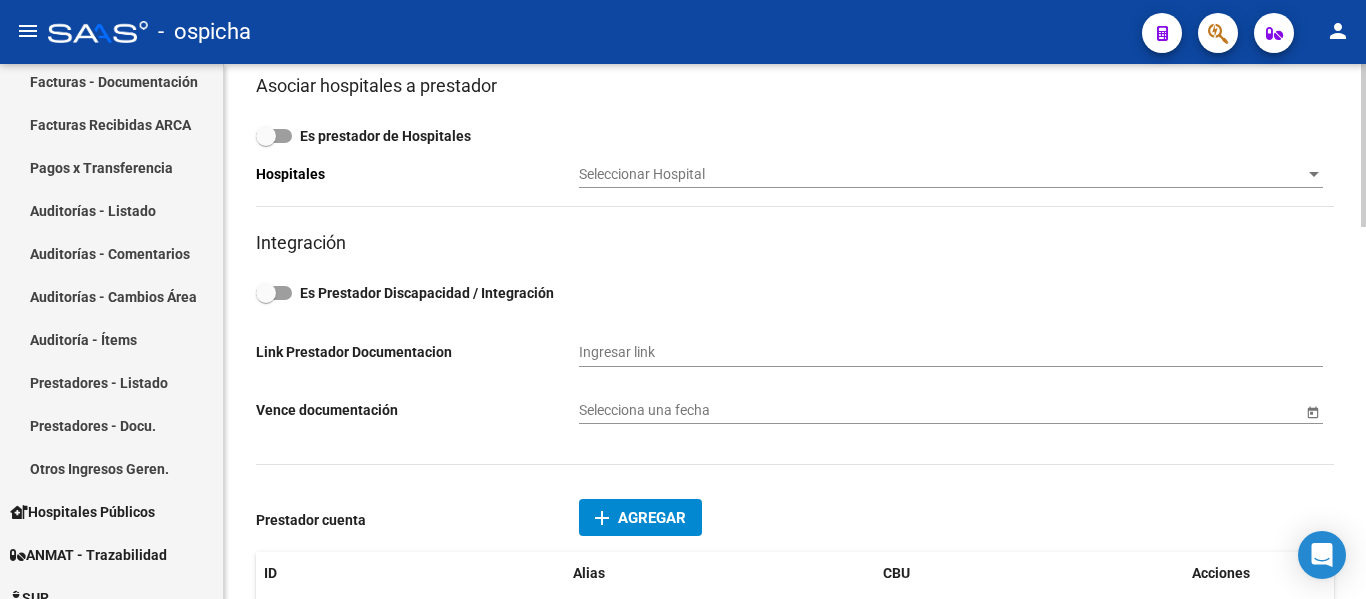 scroll, scrollTop: 728, scrollLeft: 0, axis: vertical 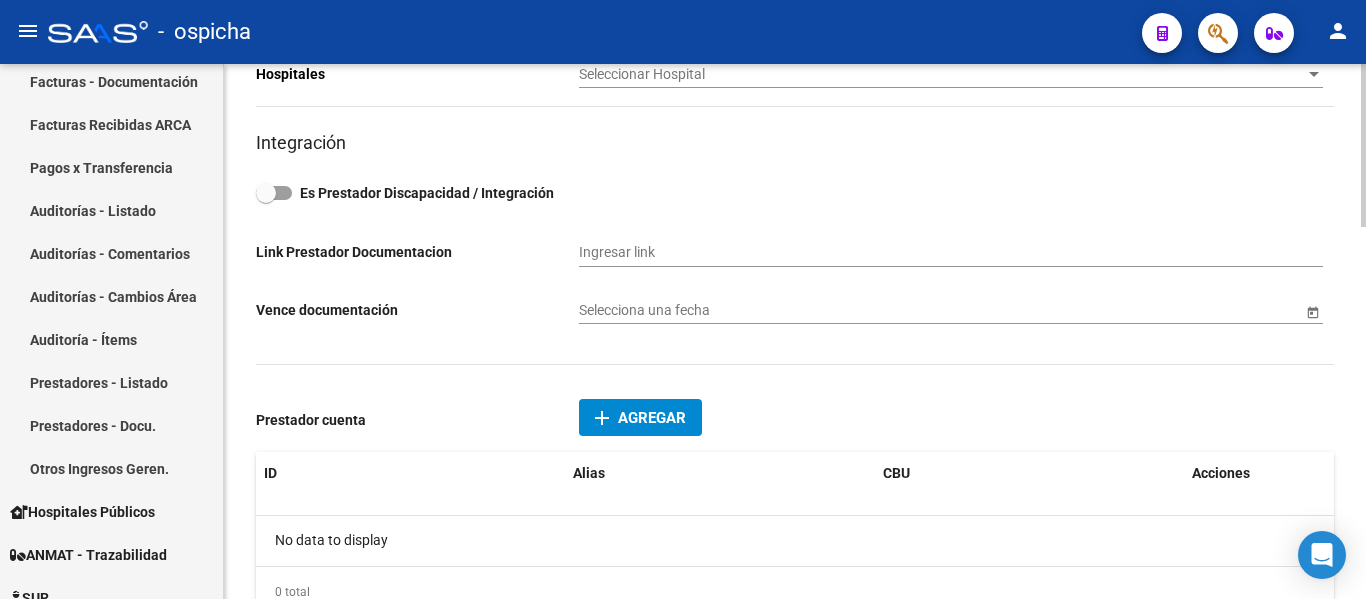 click on "Ingresar link" at bounding box center (951, 252) 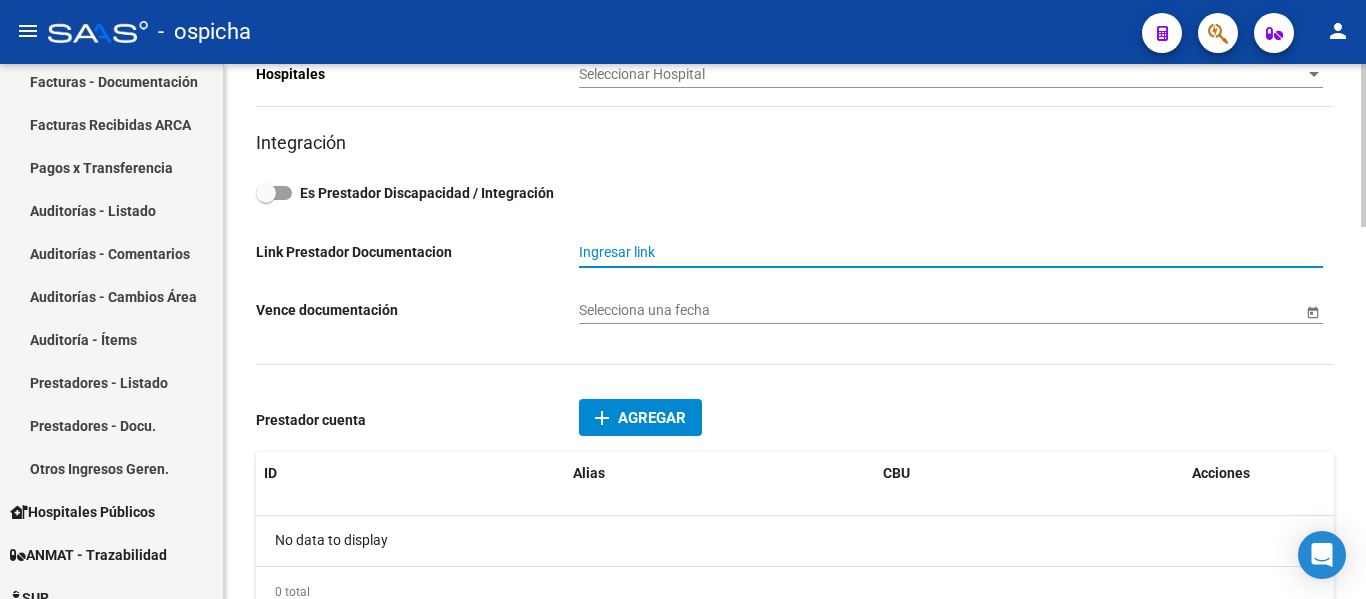 click on "Es Prestador Discapacidad / Integración" at bounding box center (795, 193) 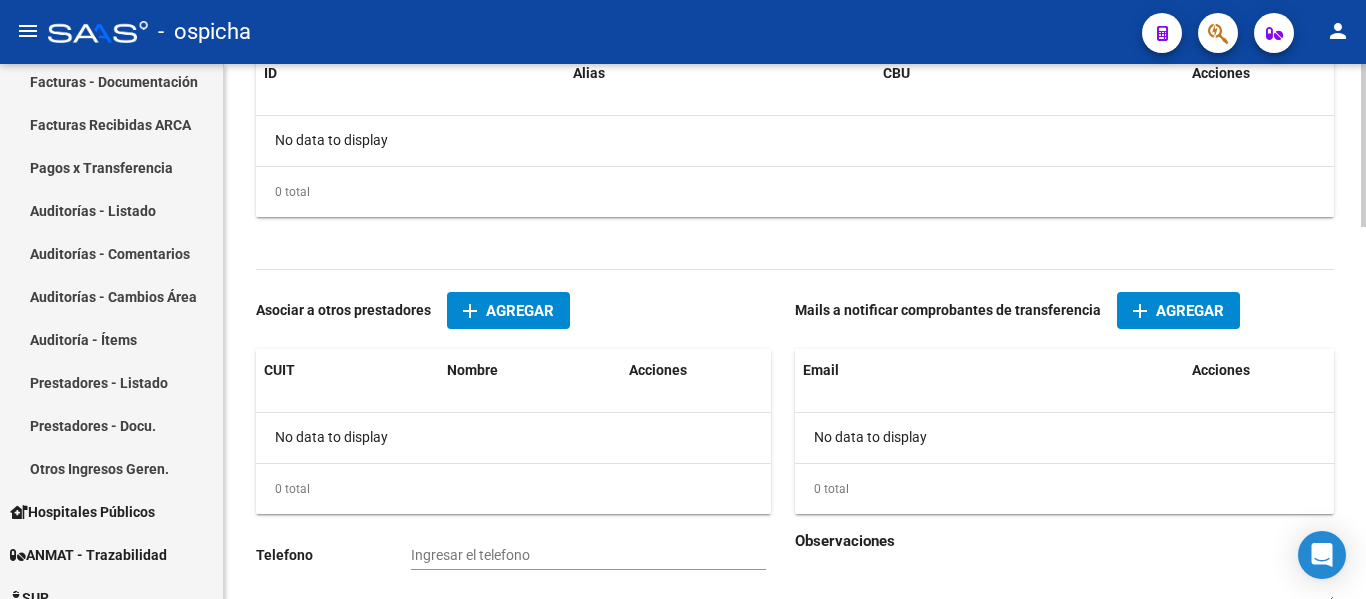 scroll, scrollTop: 1220, scrollLeft: 0, axis: vertical 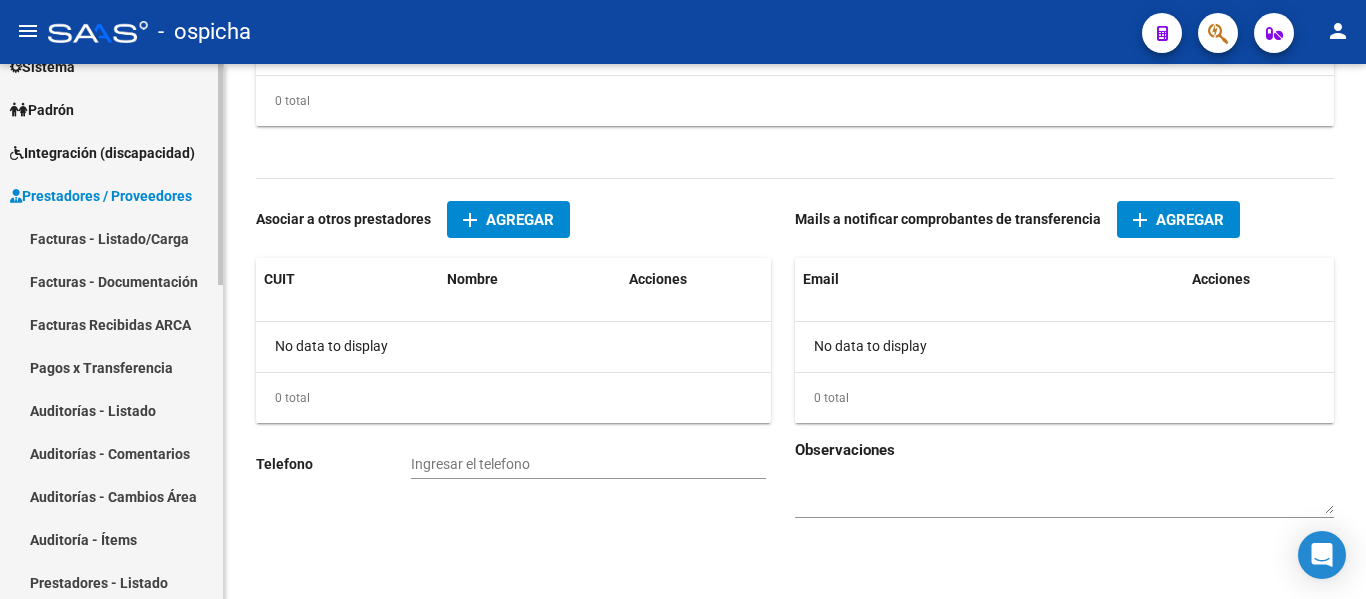 click on "Facturas - Listado/Carga" at bounding box center (111, 238) 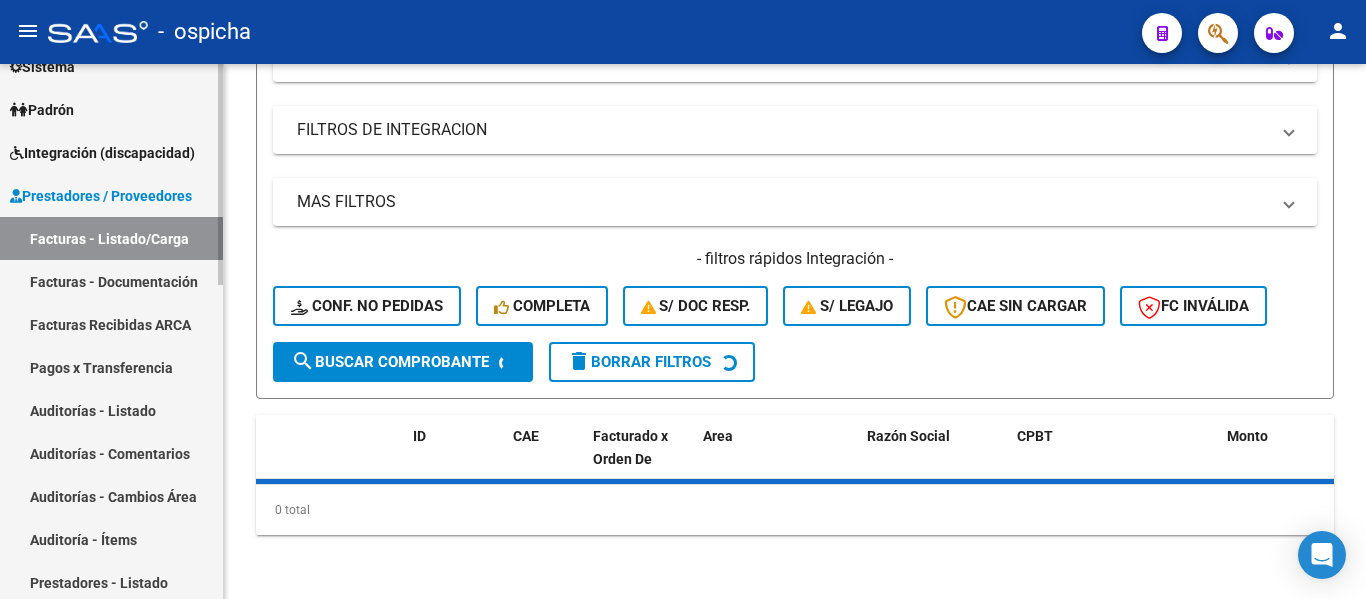 scroll, scrollTop: 0, scrollLeft: 0, axis: both 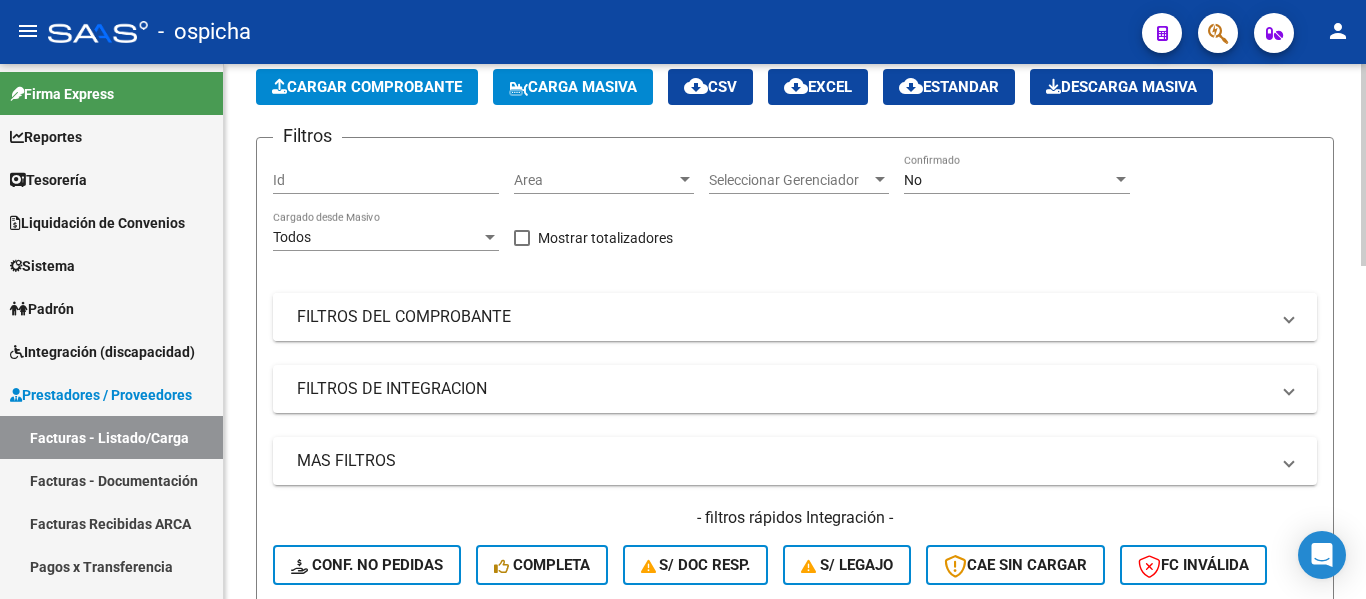 click on "FILTROS DEL COMPROBANTE" at bounding box center (783, 317) 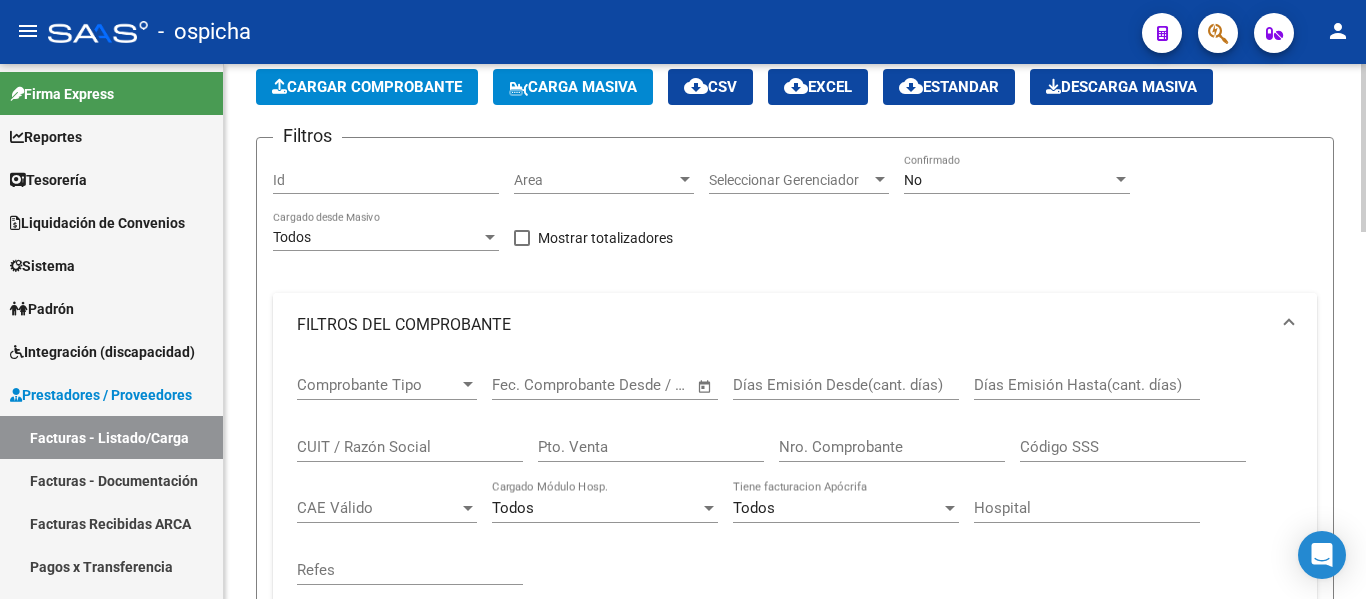 scroll, scrollTop: 200, scrollLeft: 0, axis: vertical 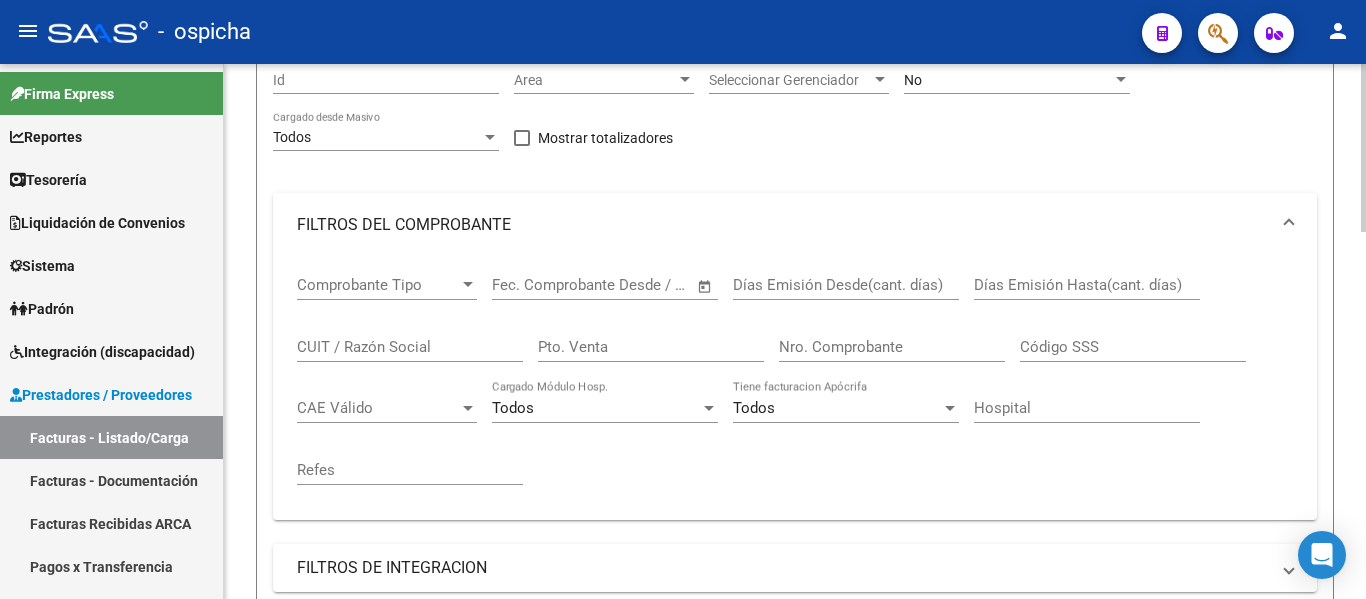 click on "CUIT / Razón Social" 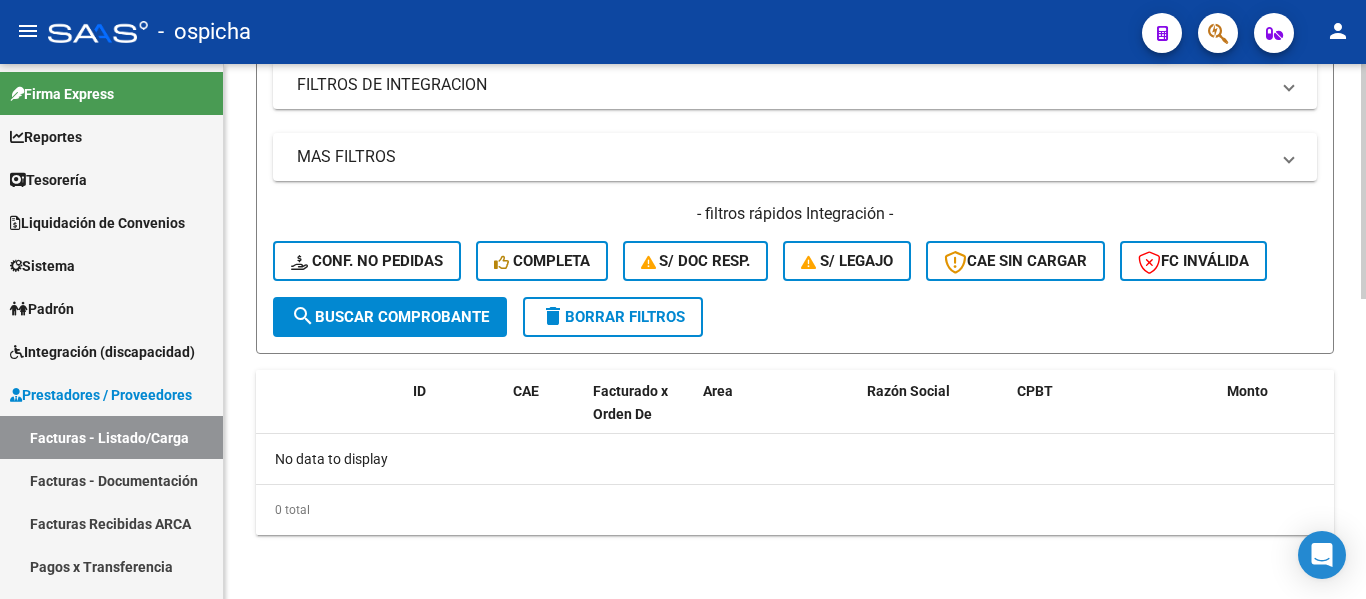type on "[NUMBER]" 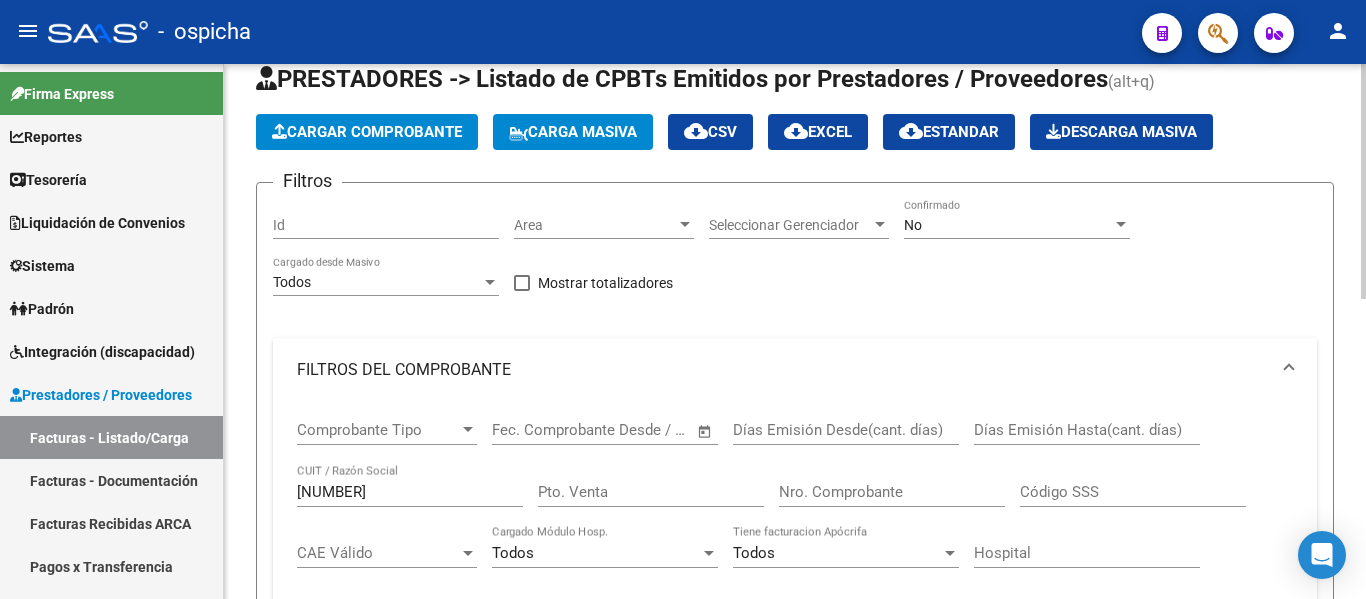 scroll, scrollTop: 0, scrollLeft: 0, axis: both 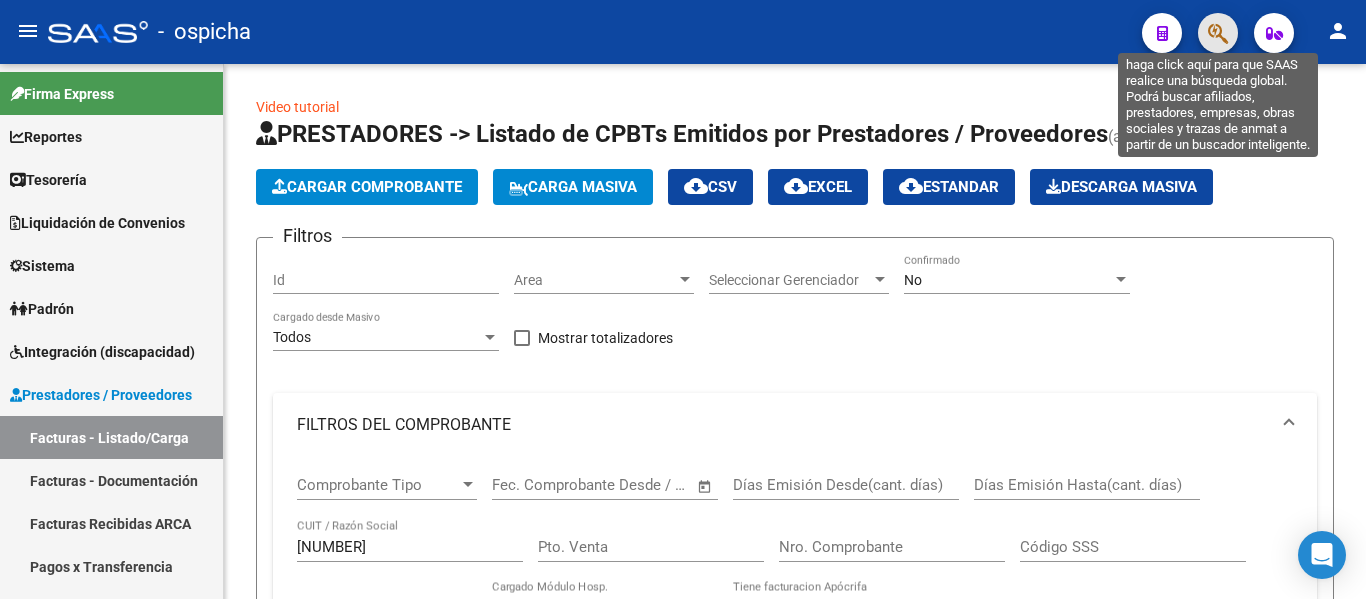 click 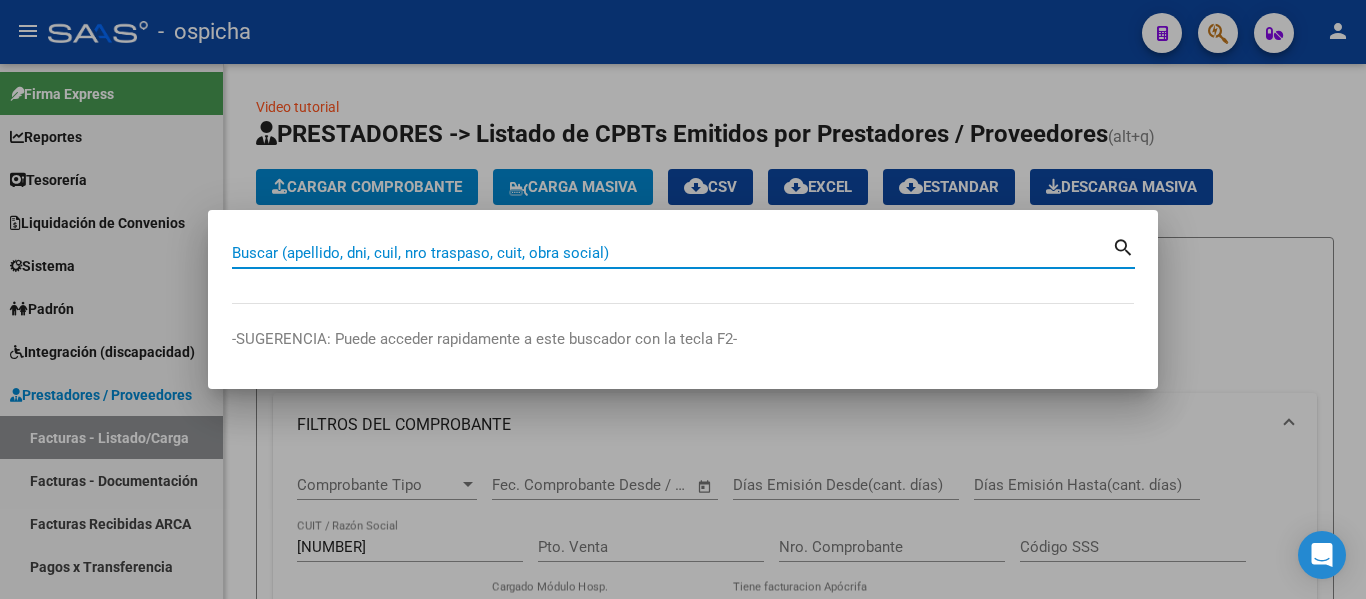 click on "Buscar (apellido, dni, cuil, nro traspaso, cuit, obra social)" at bounding box center [672, 253] 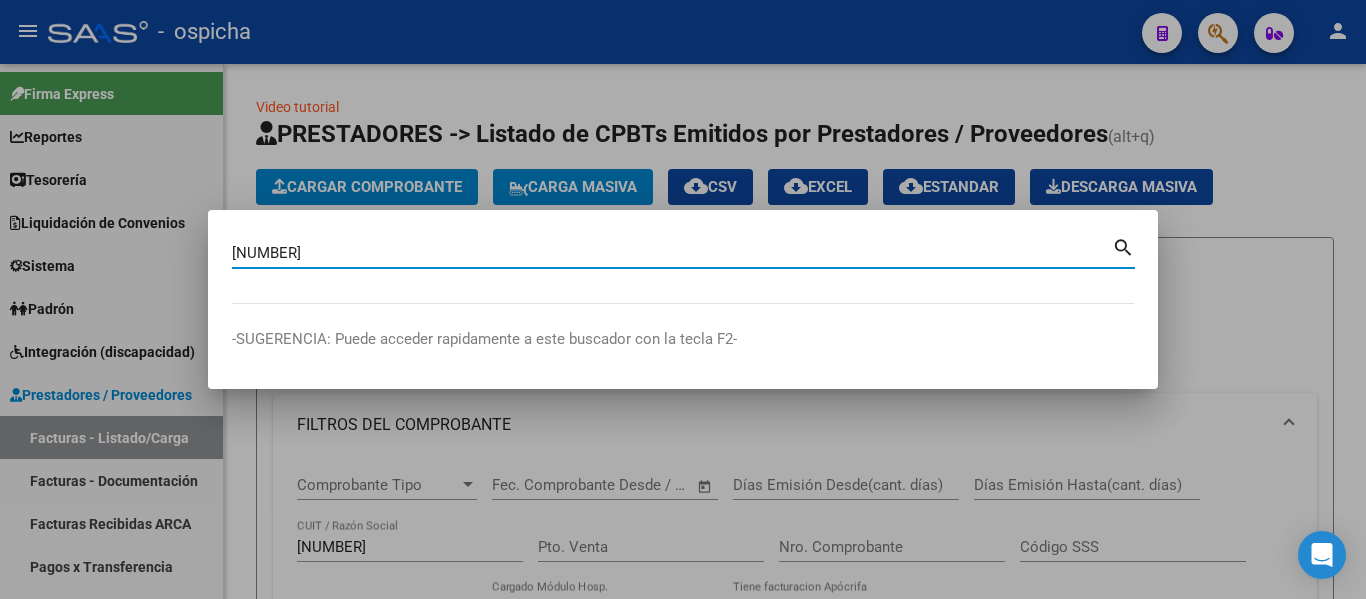 type on "[NUMBER]" 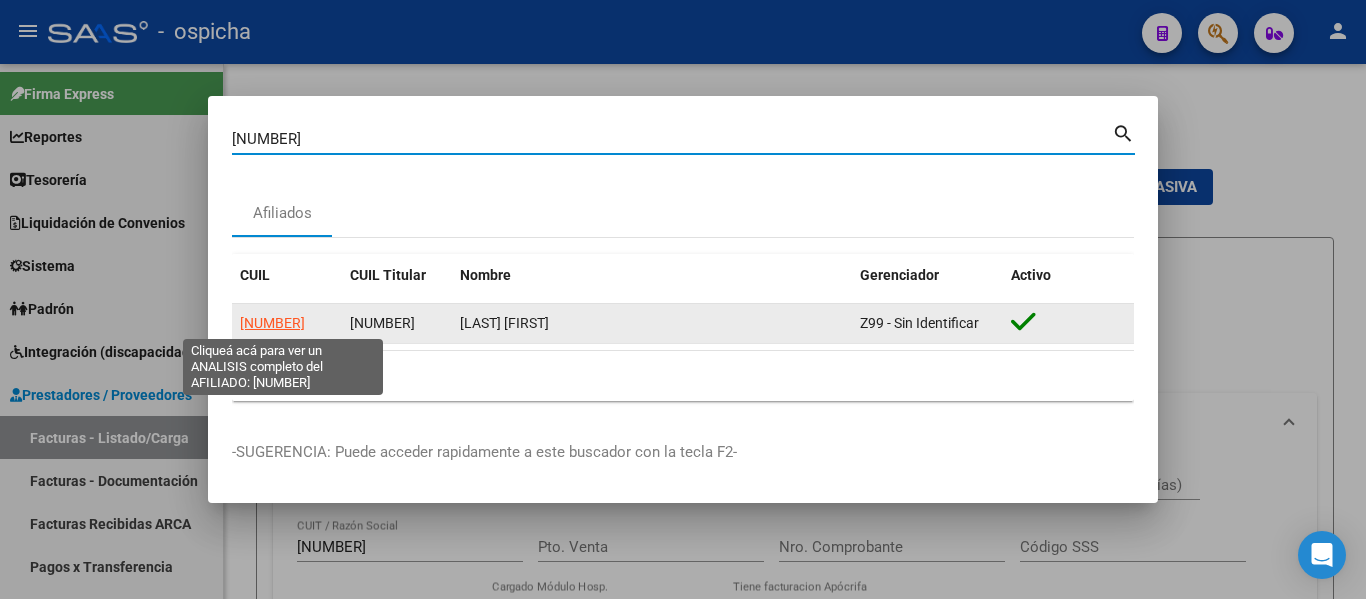 click on "[NUMBER]" 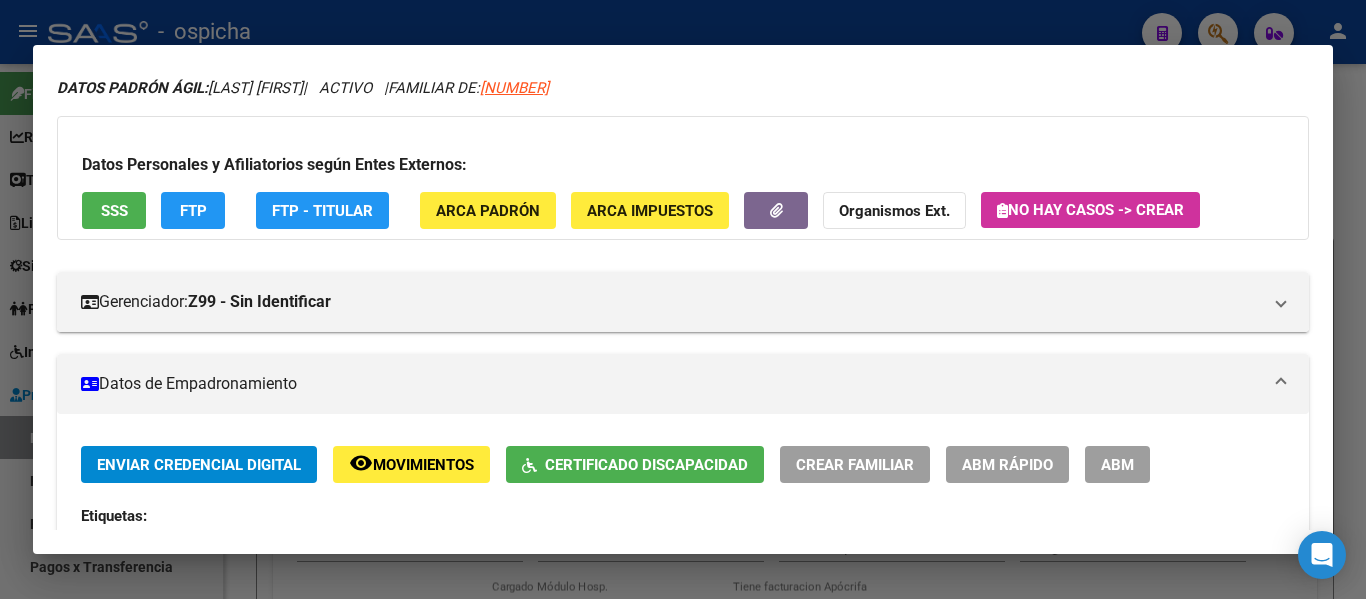 scroll, scrollTop: 0, scrollLeft: 0, axis: both 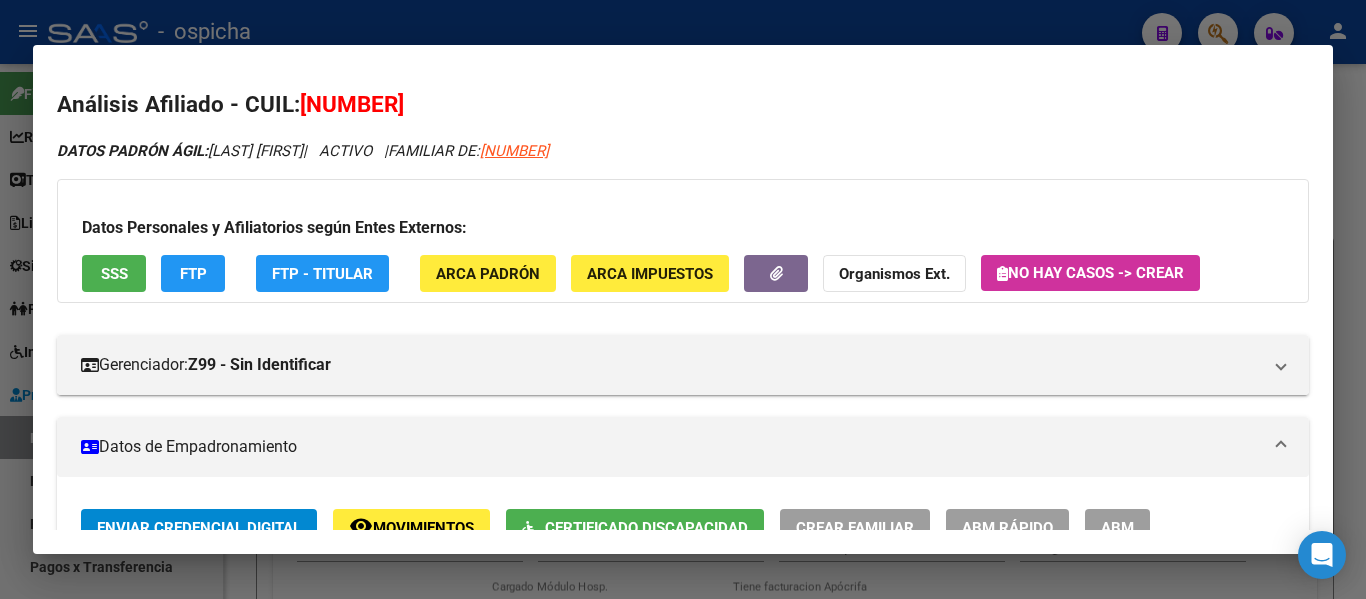 click at bounding box center [683, 299] 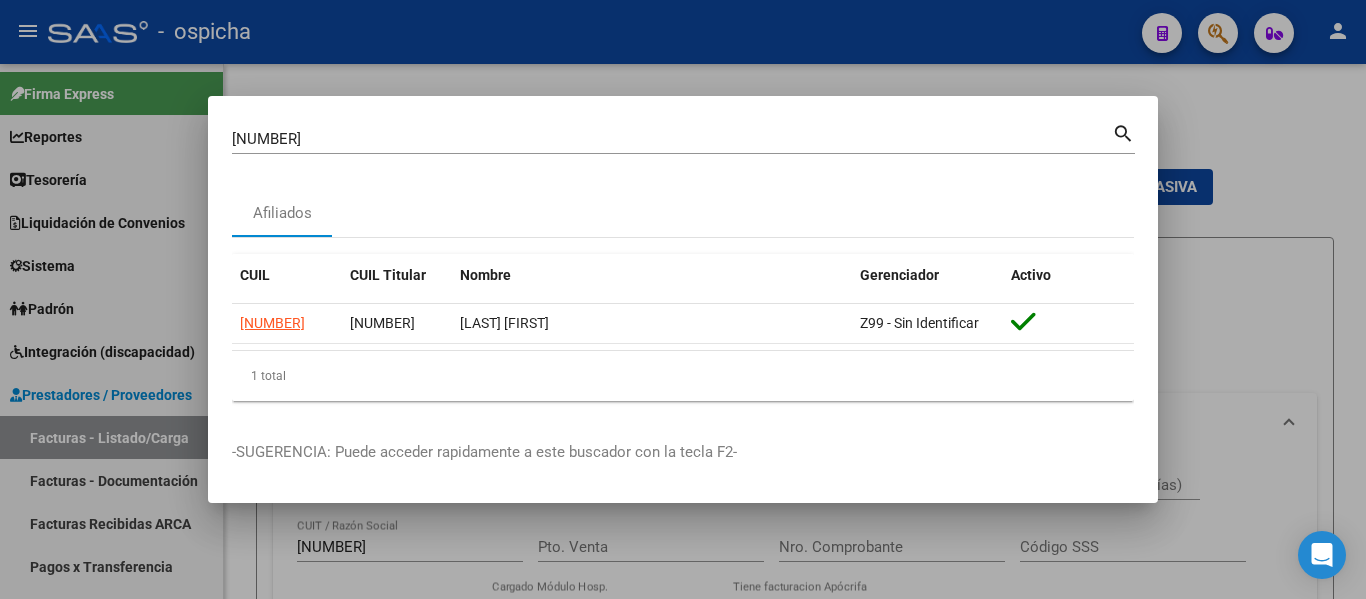 click at bounding box center [683, 299] 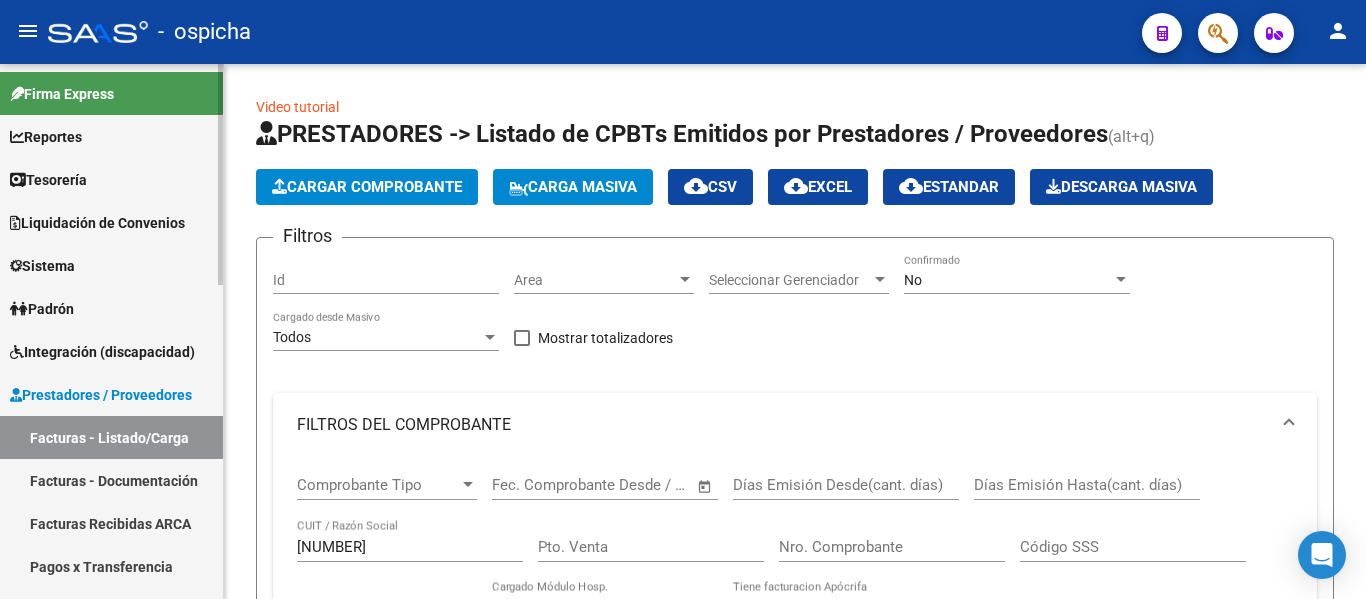 click on "Integración (discapacidad)" at bounding box center [102, 352] 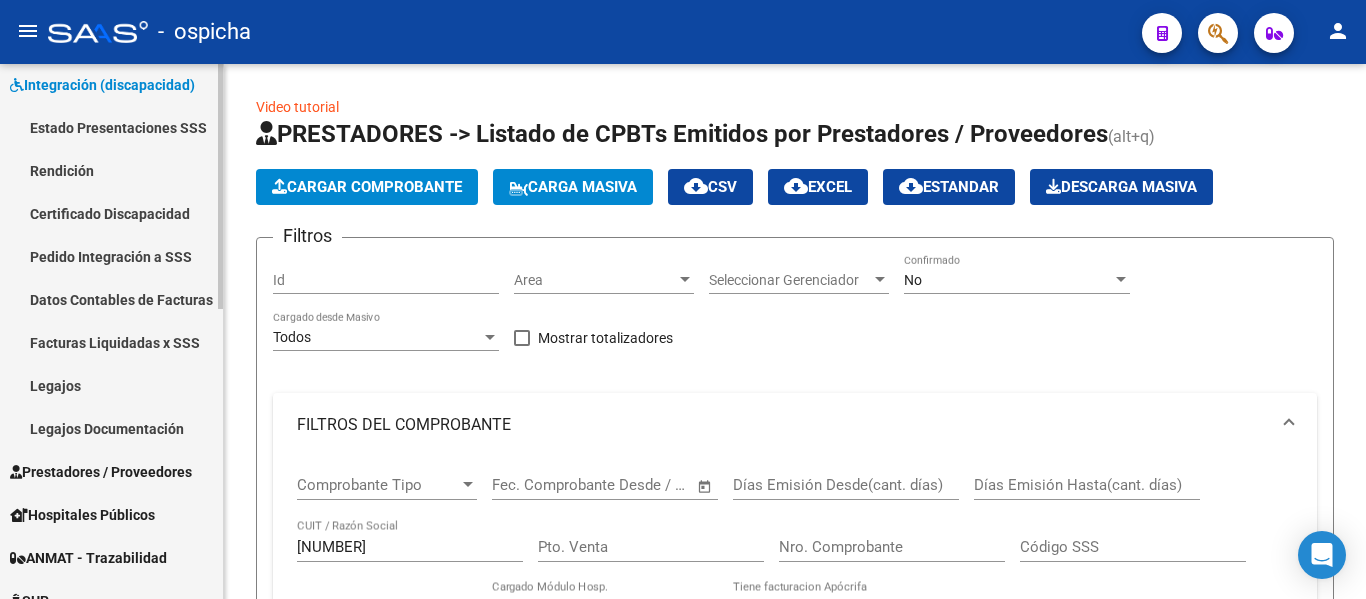 scroll, scrollTop: 300, scrollLeft: 0, axis: vertical 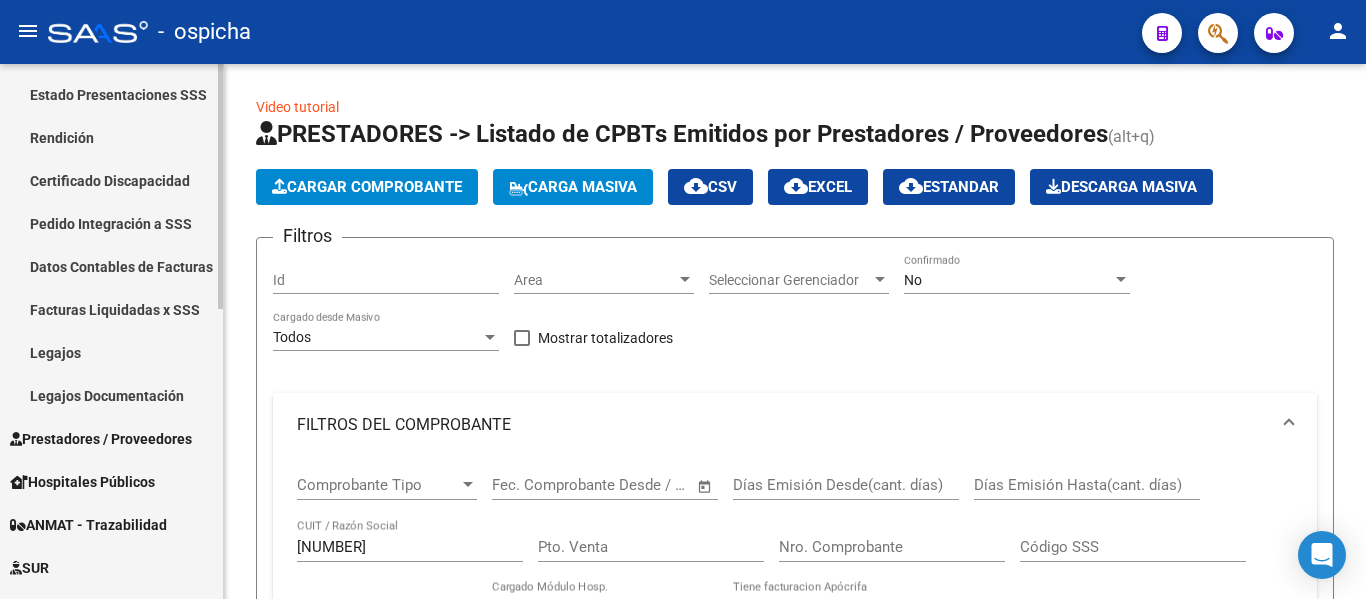 click on "Legajos" at bounding box center [111, 352] 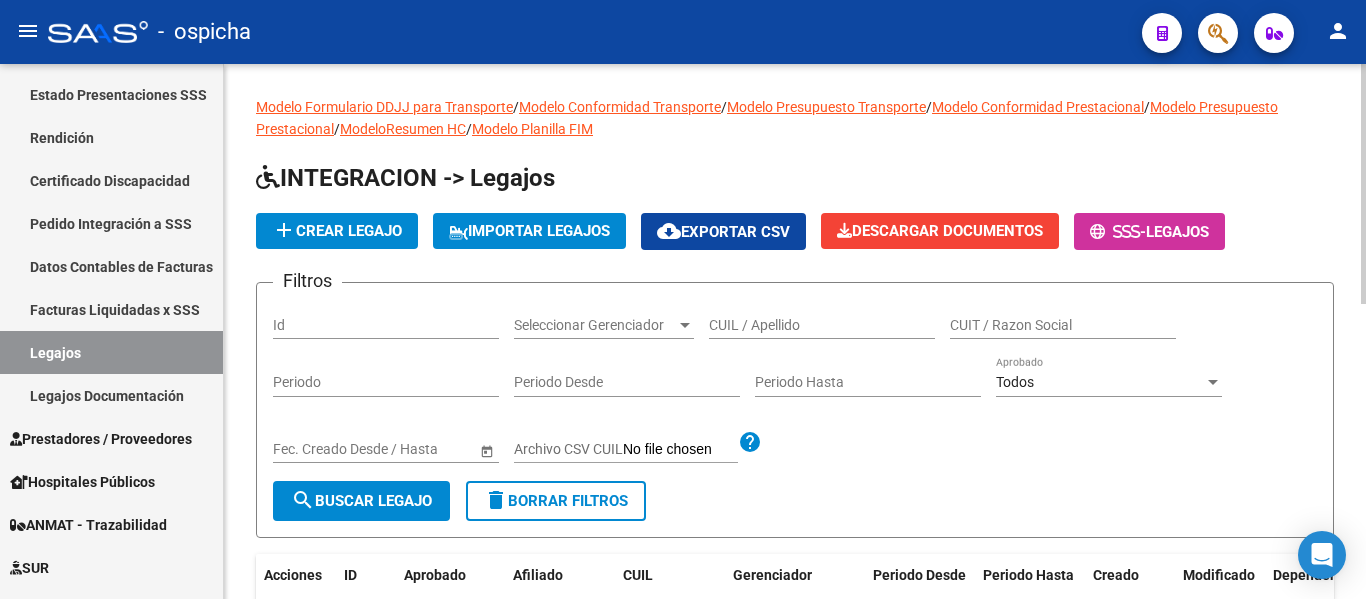 click on "CUIL / Apellido" at bounding box center (822, 325) 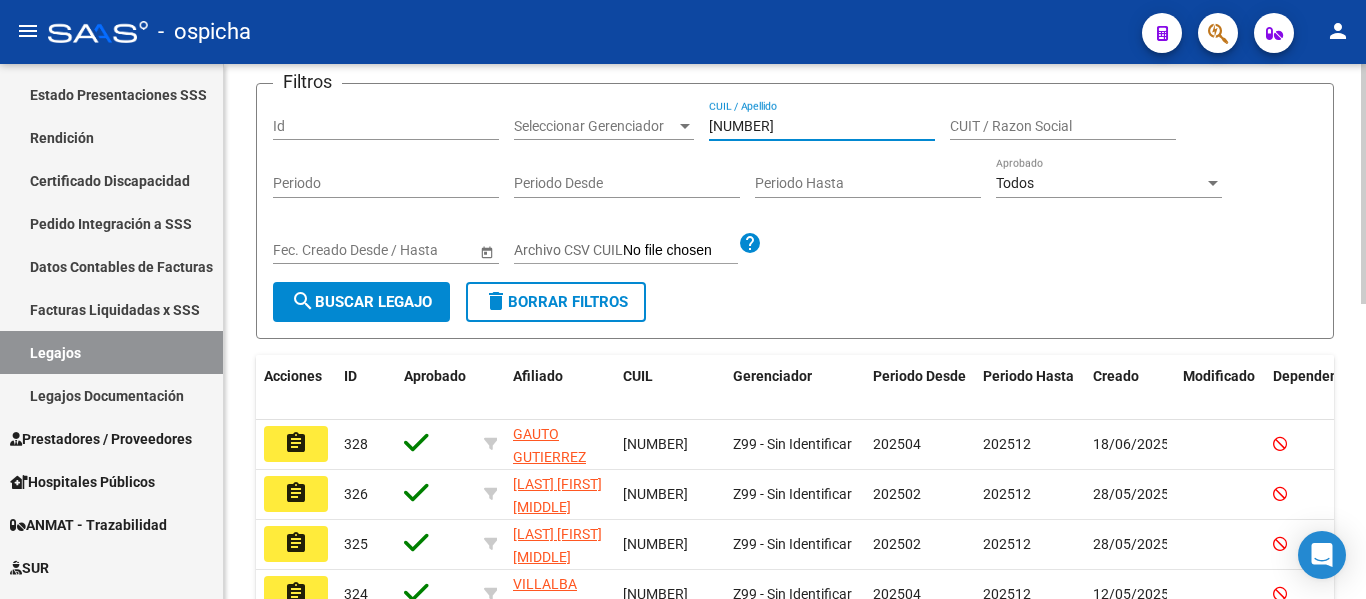 scroll, scrollTop: 200, scrollLeft: 0, axis: vertical 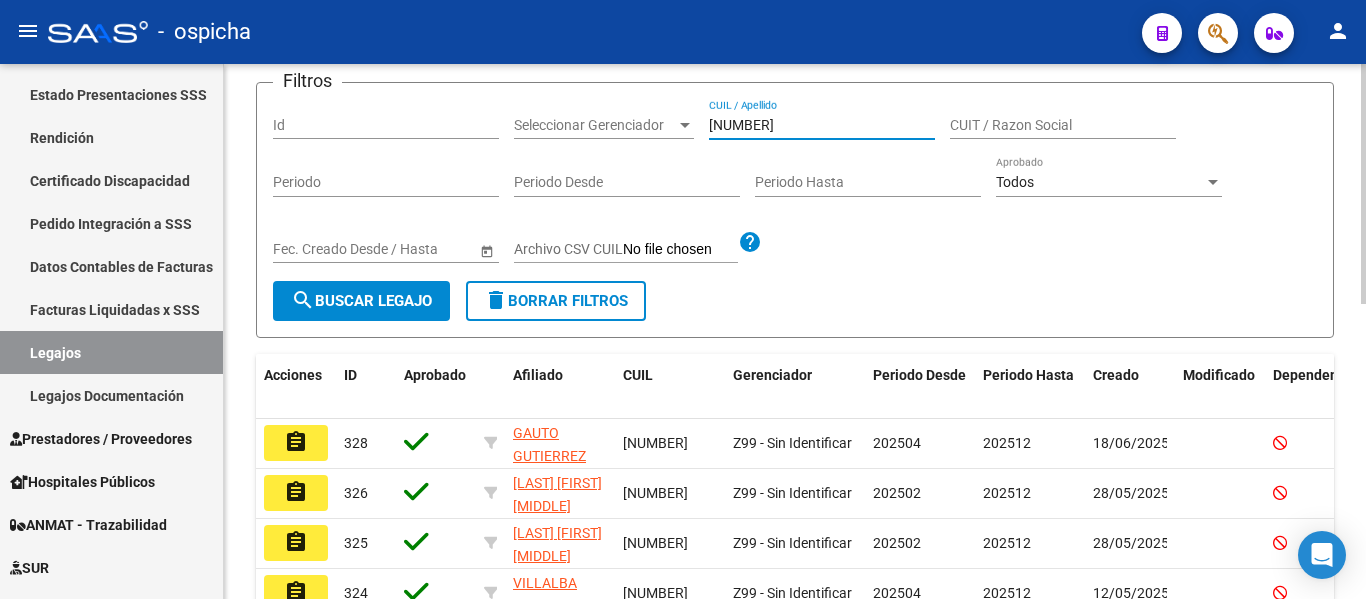 type on "[NUMBER]" 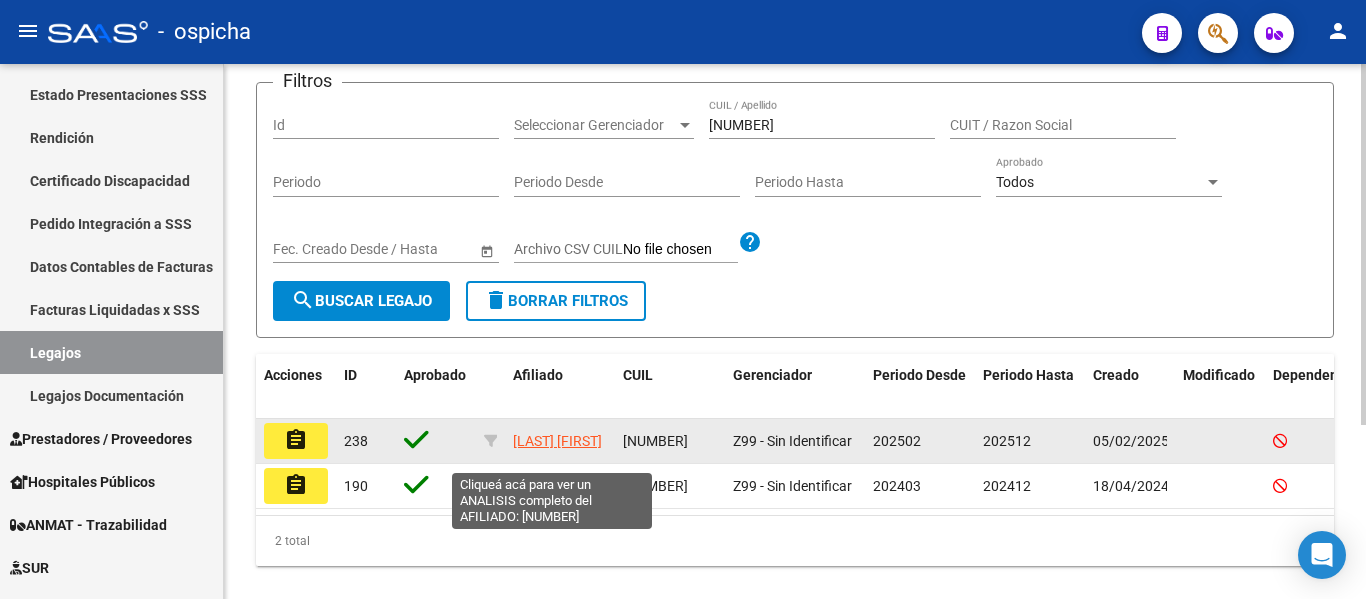 click on "[LAST] [FIRST]" 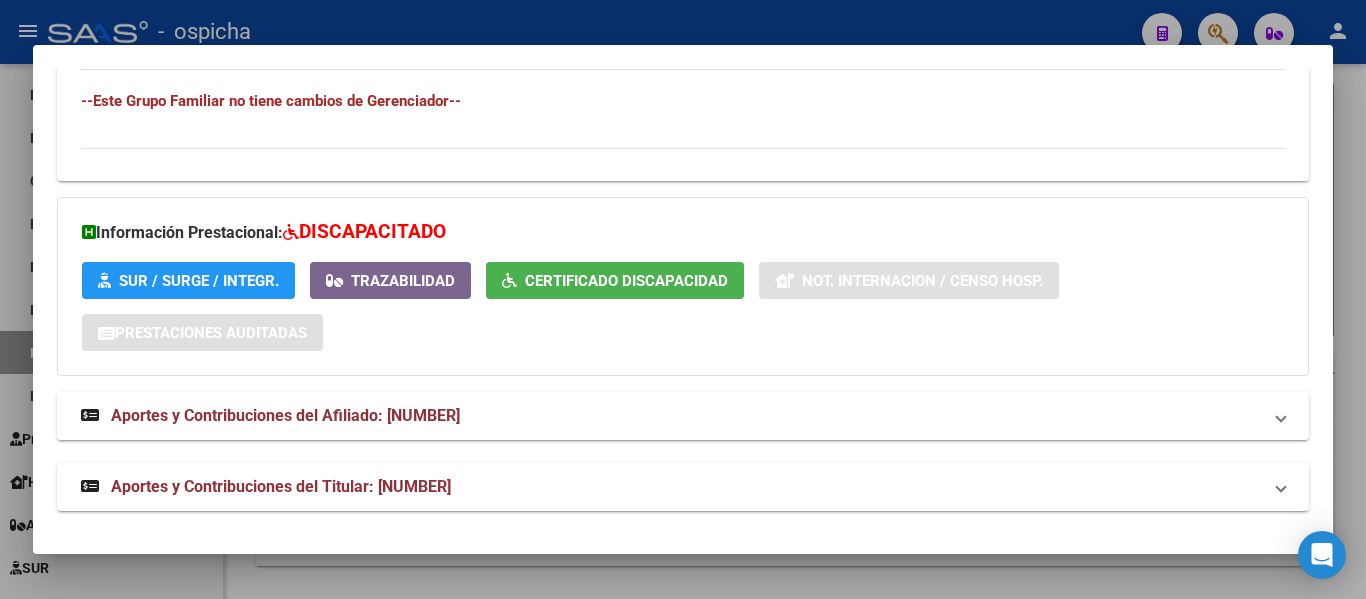 scroll, scrollTop: 1232, scrollLeft: 0, axis: vertical 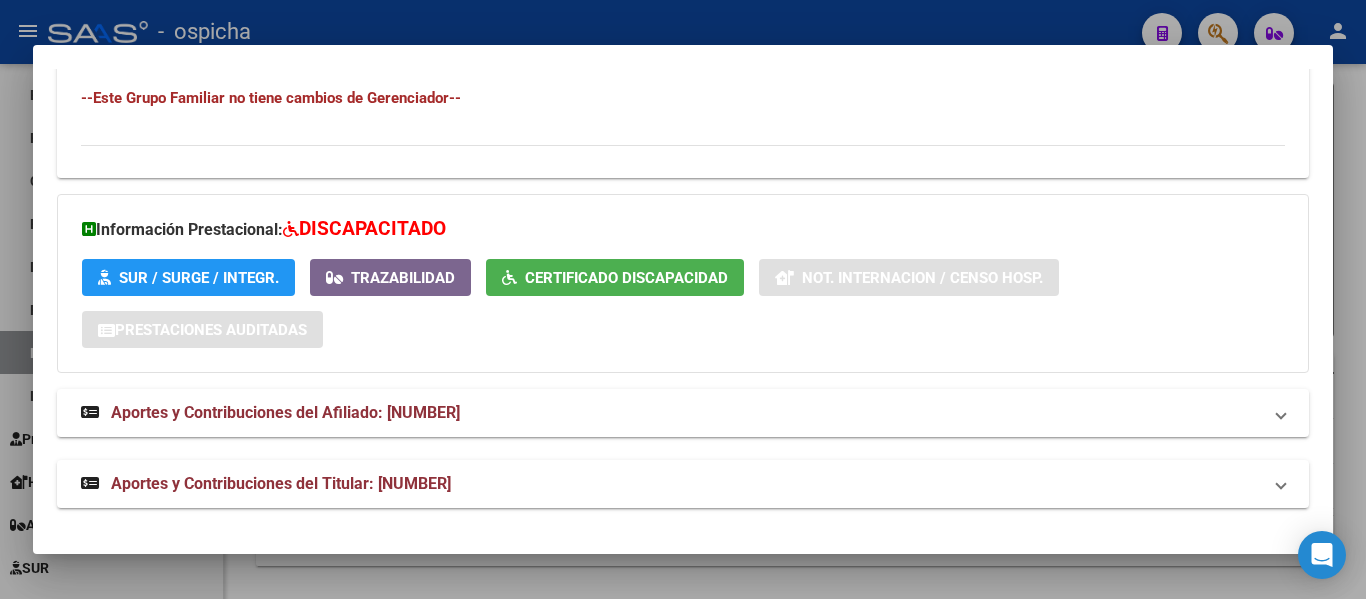 click at bounding box center (683, 299) 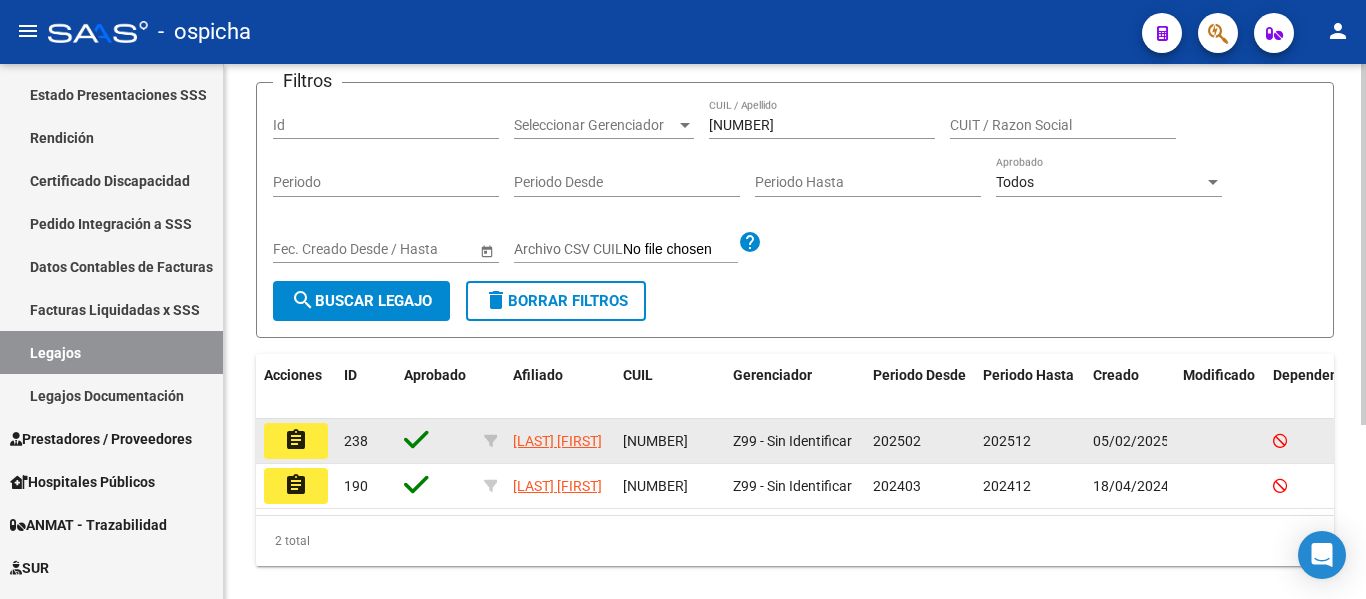 click on "assignment" 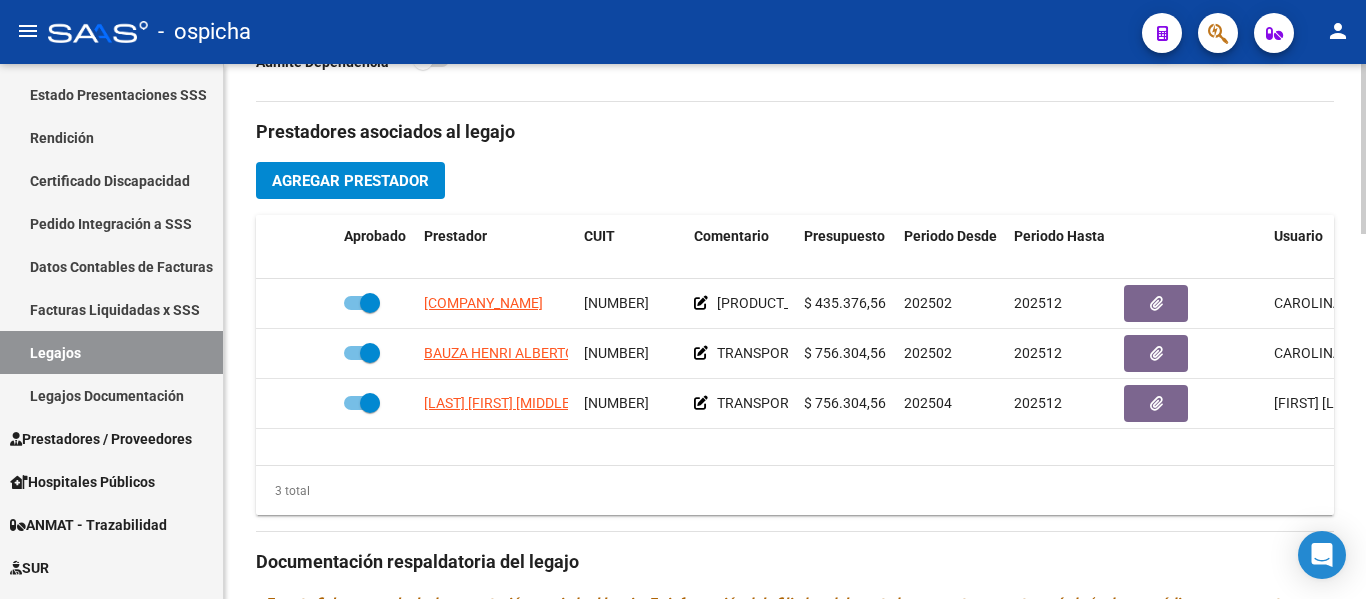 scroll, scrollTop: 800, scrollLeft: 0, axis: vertical 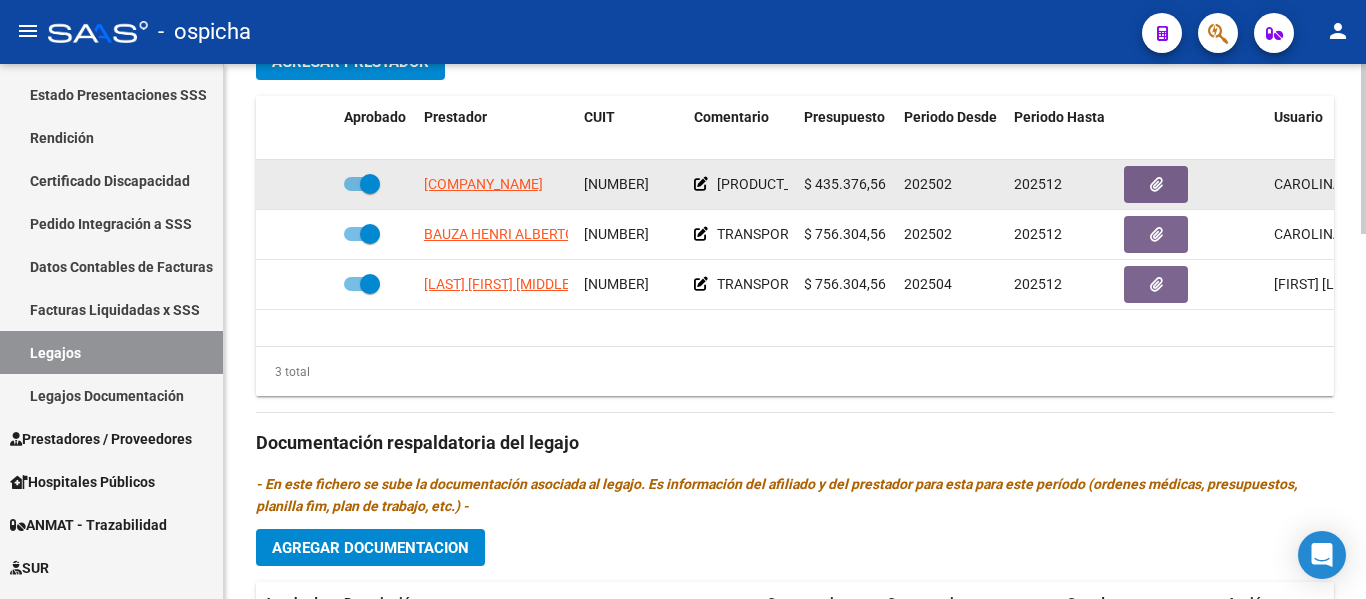 click on "[NUMBER]" 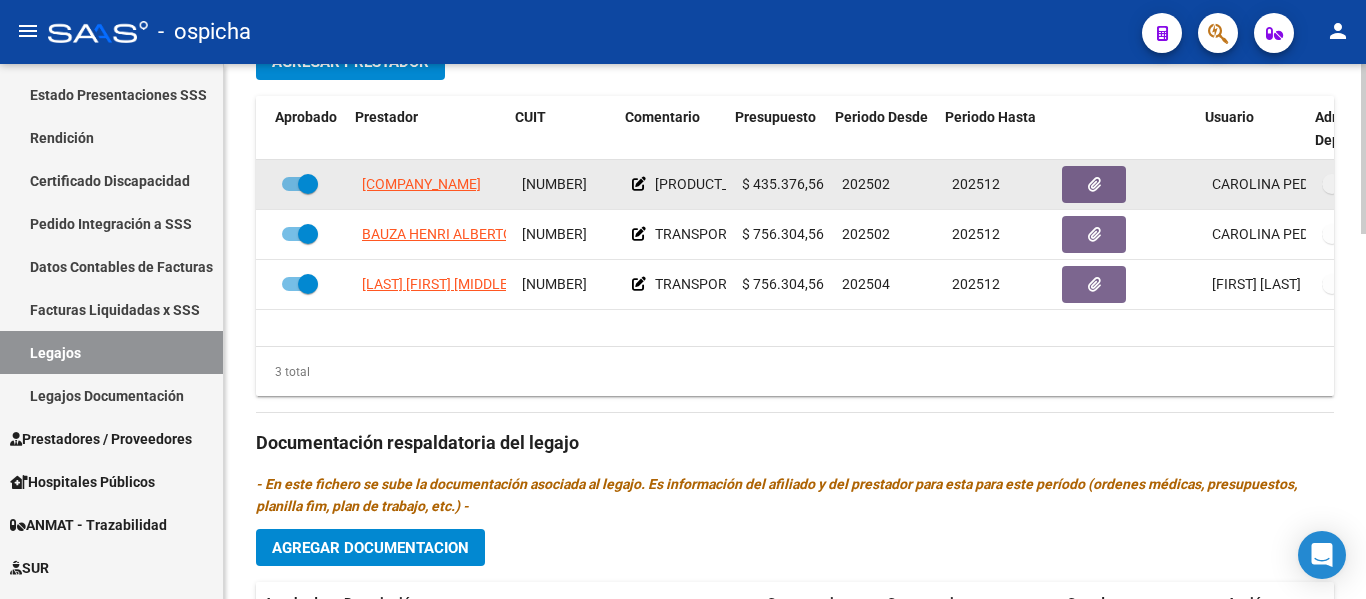scroll, scrollTop: 0, scrollLeft: 0, axis: both 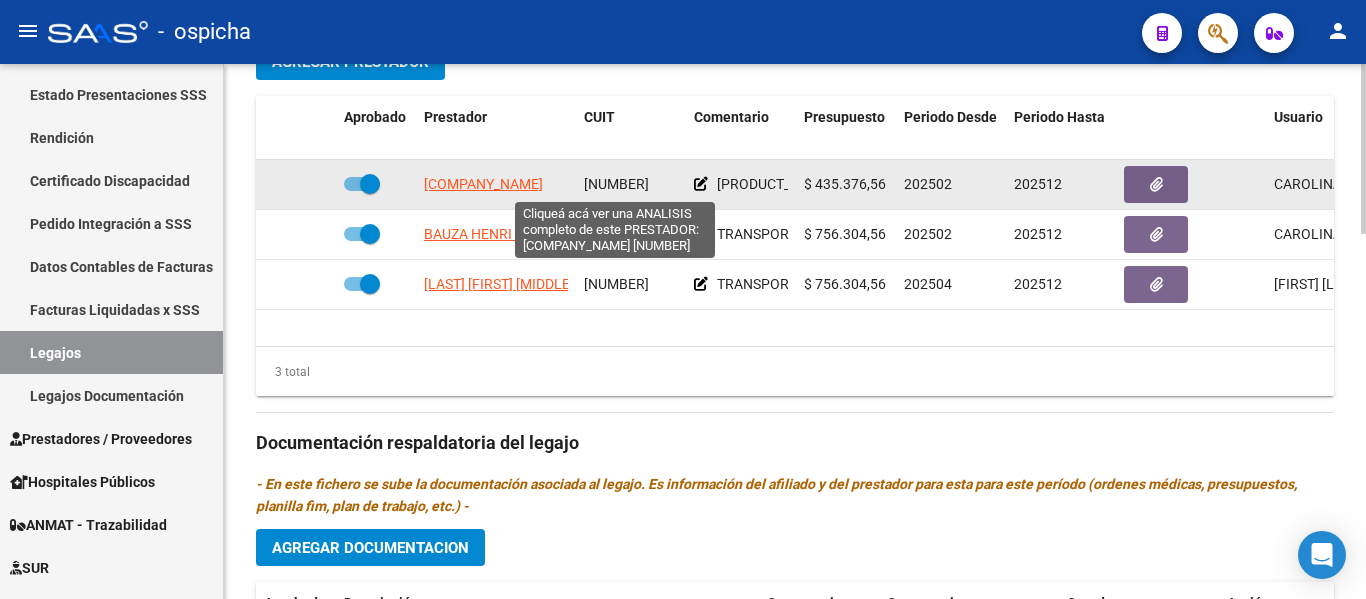 click on "[COMPANY_NAME]" 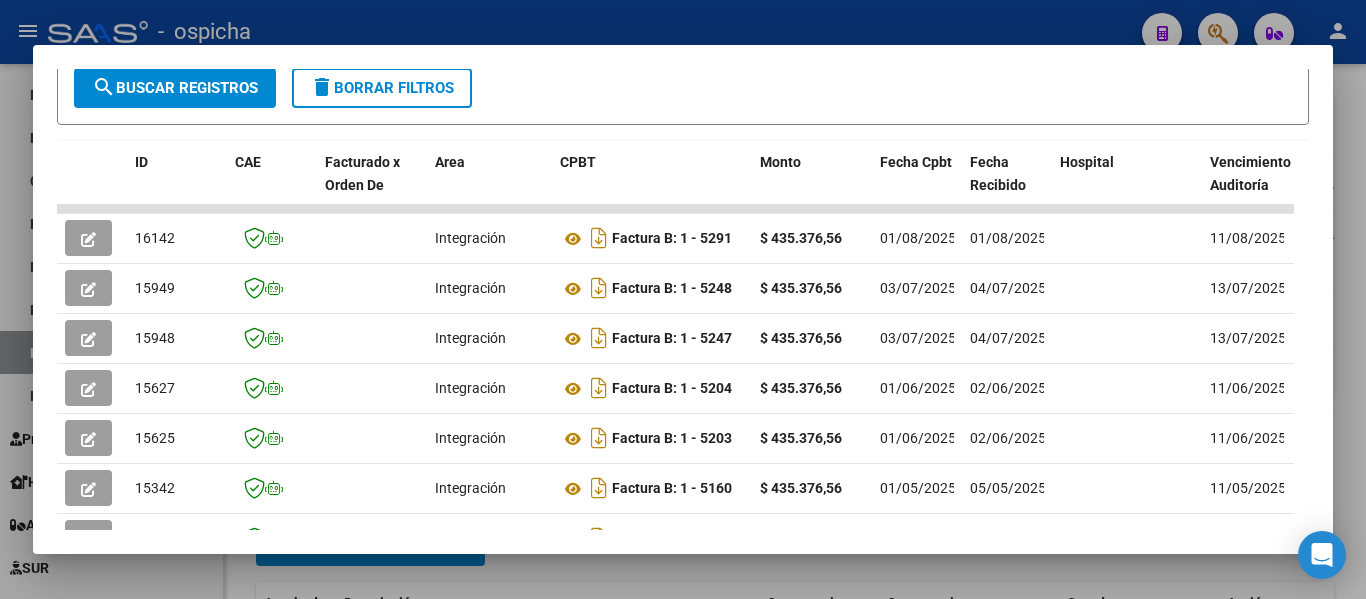 scroll, scrollTop: 500, scrollLeft: 0, axis: vertical 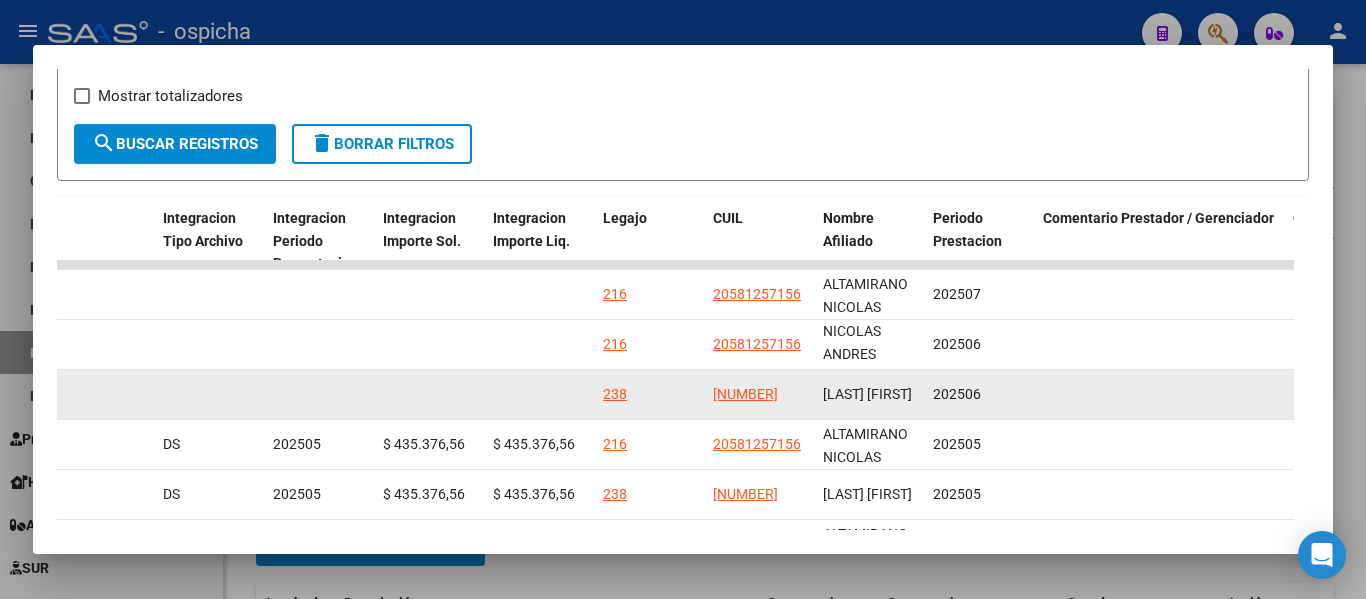 click on "16142  Integración  Factura B: 1 - 5291  $[PRICE] [DATE] [DATE]    [DATE]  -    [DATE] [COMPANY_NAME] [COMPANY_NAME] [EMAIL] 216 [NUMBER]  [LAST] [FIRST] [MIDDLE]  202507
15949  Integración  Factura B: 1 - 5248  $[PRICE] [DATE] [DATE]    [DATE]  -    [DATE] [COMPANY_NAME] [COMPANY_NAME] [EMAIL] 216 [NUMBER]  [LAST] [FIRST] [MIDDLE]  202506
15948  Integración  Factura B: 1 - 5247  $[PRICE] [DATE] [DATE]    [DATE]  -    [DATE] [COMPANY_NAME] [COMPANY_NAME] [EMAIL] 238 [NUMBER]  [LAST] [FIRST]  202506
15627  Integración  Factura B: 1 - 5204  $[PRICE] [DATE] [DATE]    [DATE]  -    [DATE] DS [NUMBER] 216" 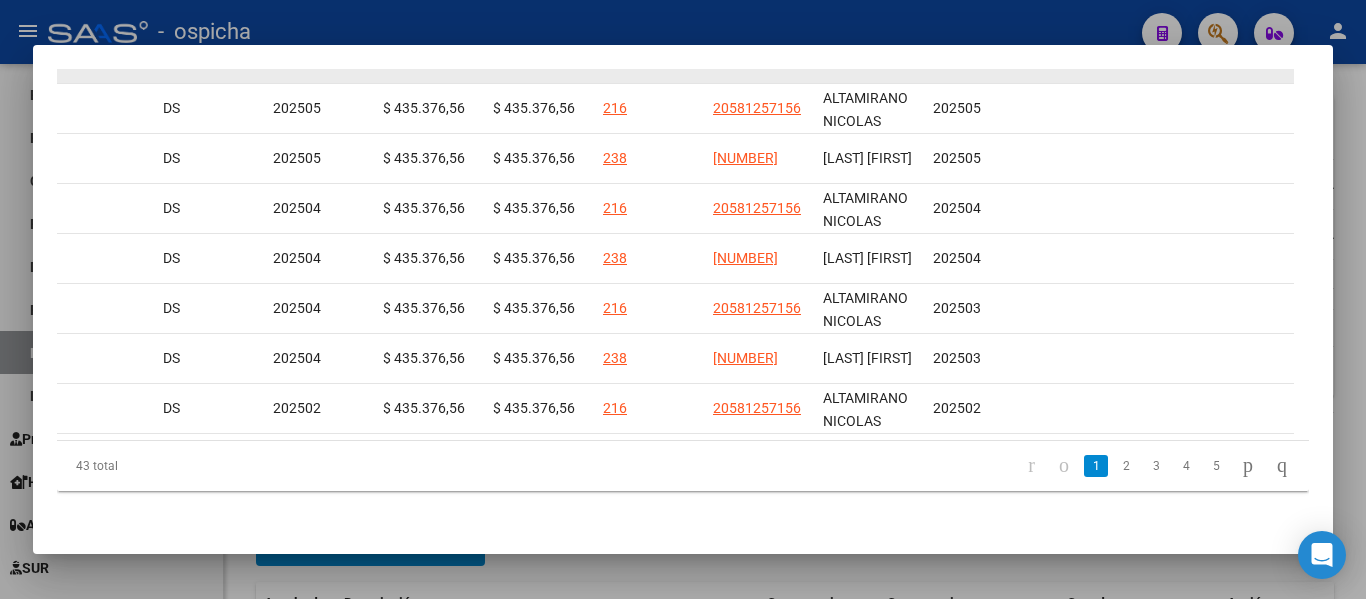 scroll, scrollTop: 760, scrollLeft: 0, axis: vertical 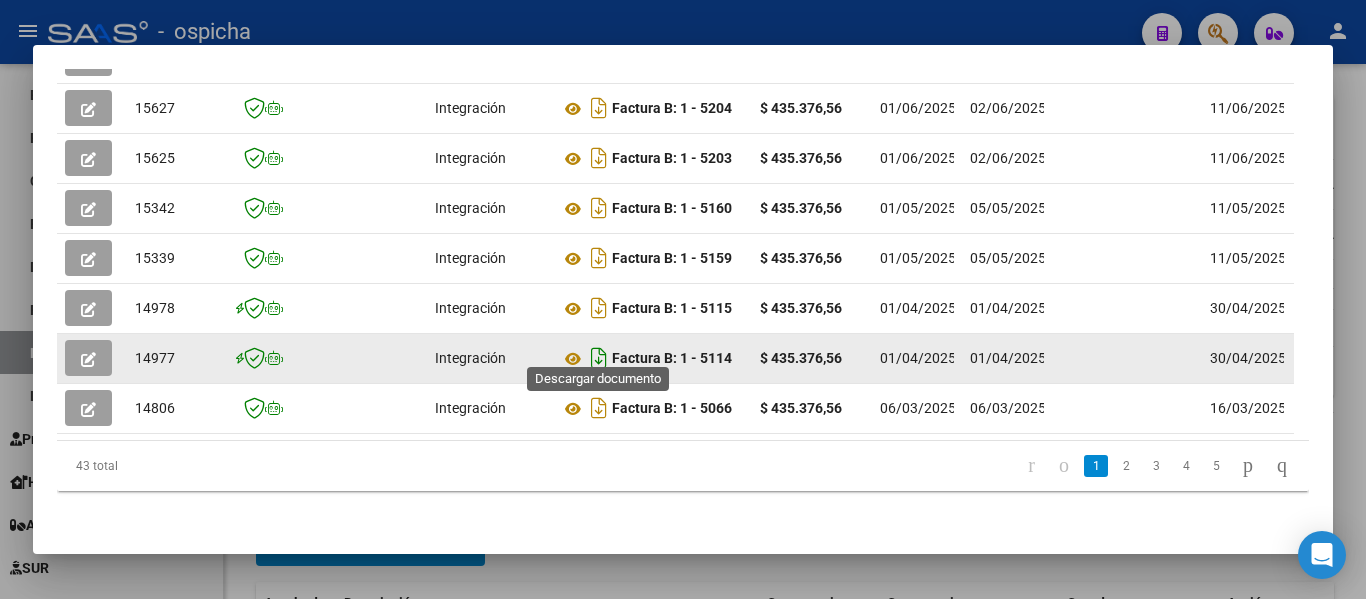 click 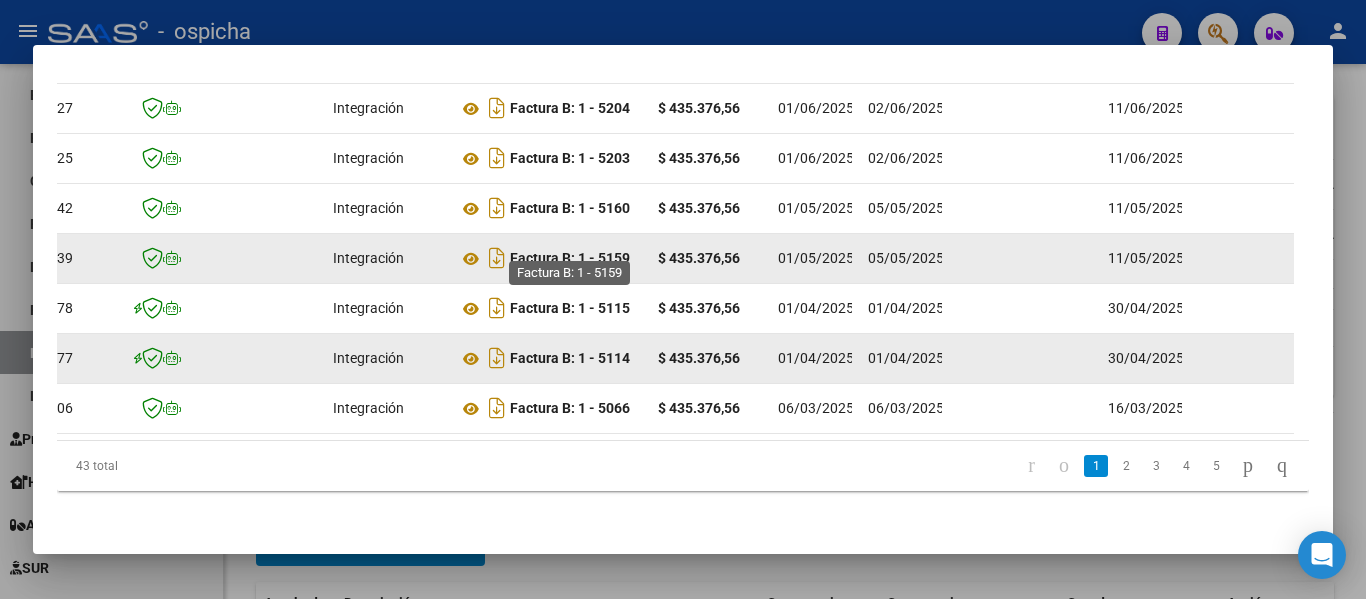 scroll, scrollTop: 0, scrollLeft: 101, axis: horizontal 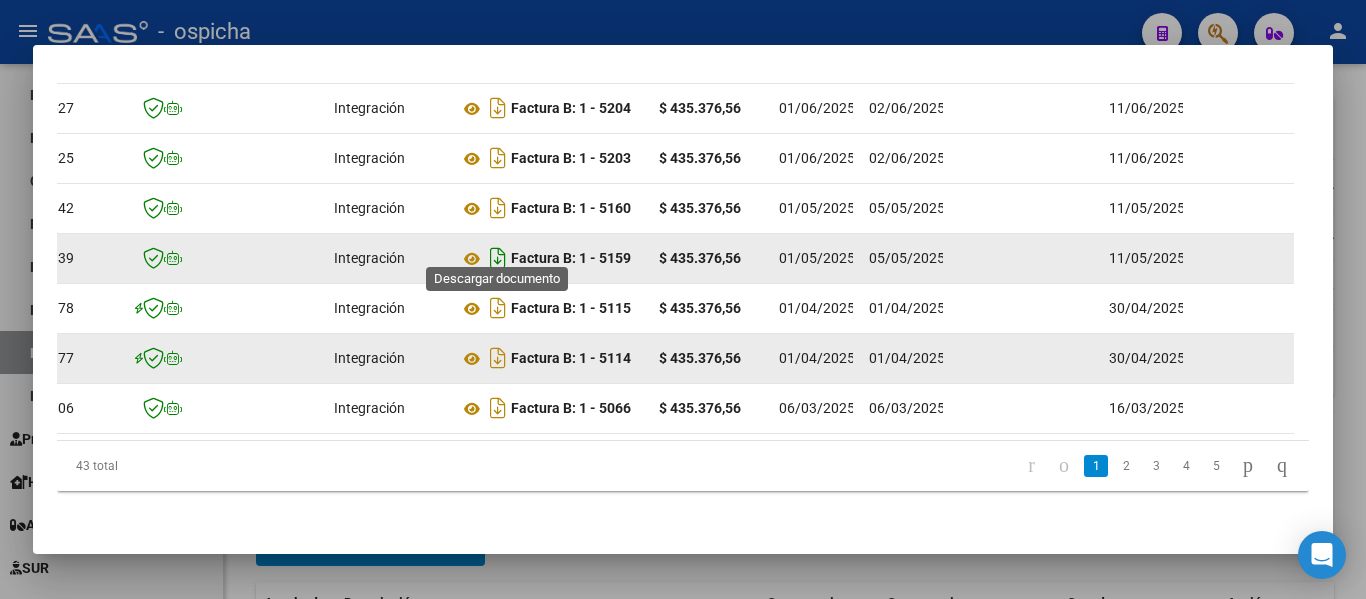 click 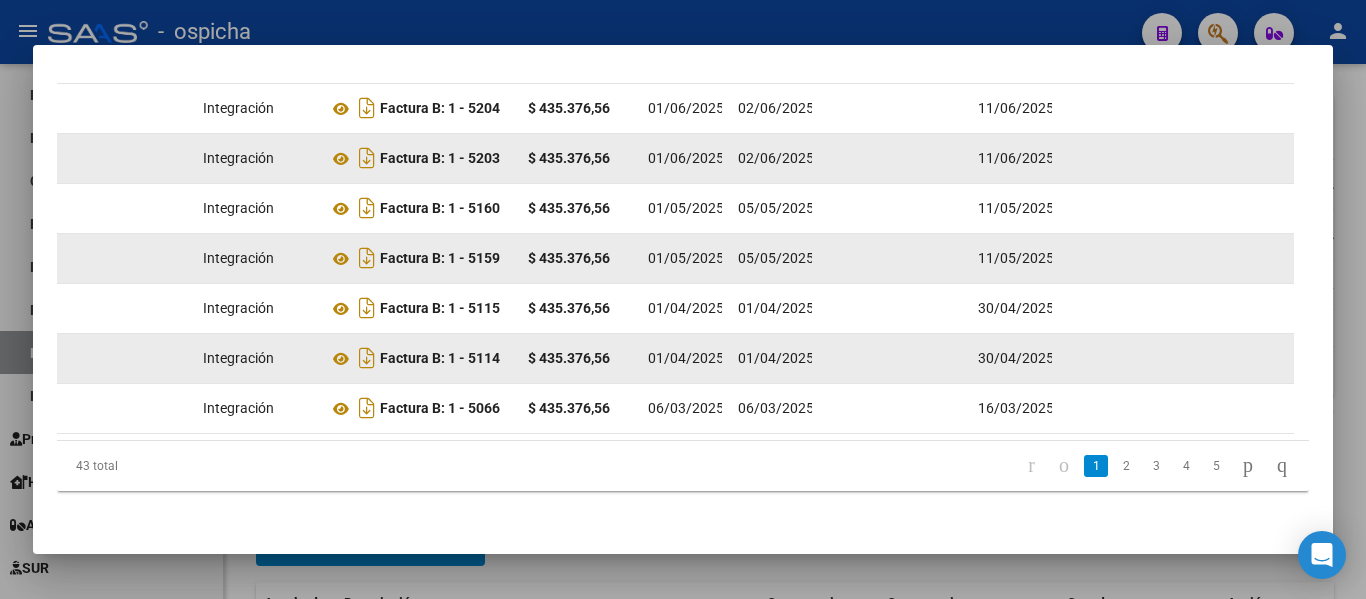scroll, scrollTop: 0, scrollLeft: 0, axis: both 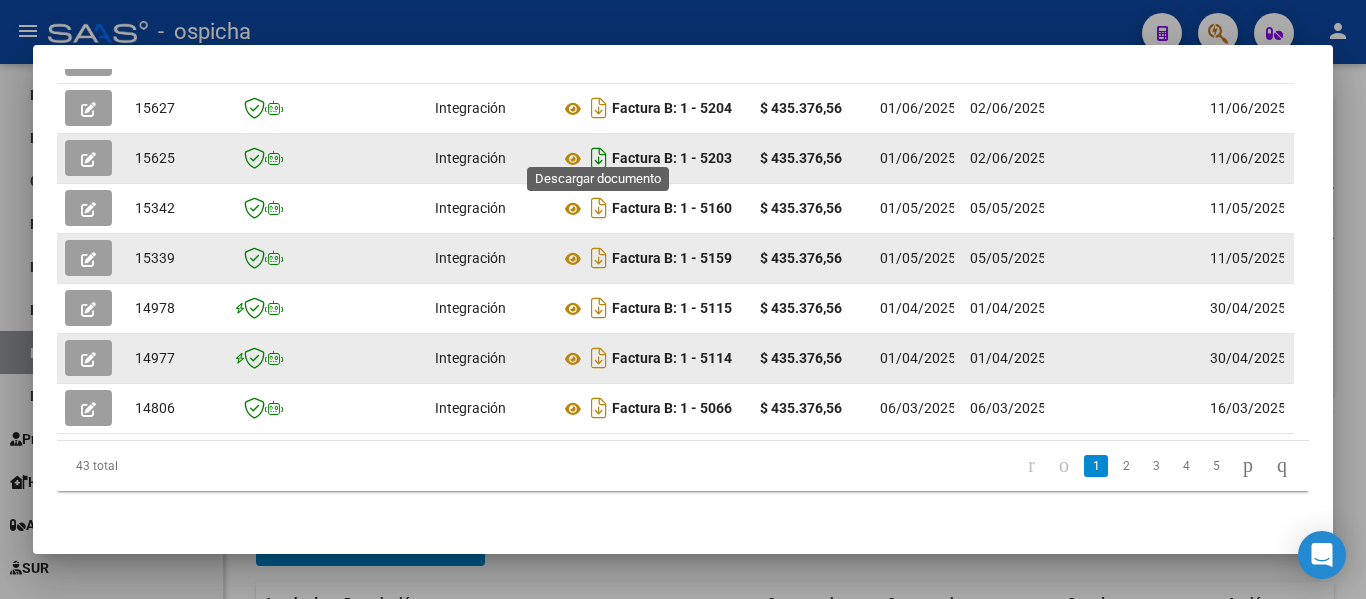 click 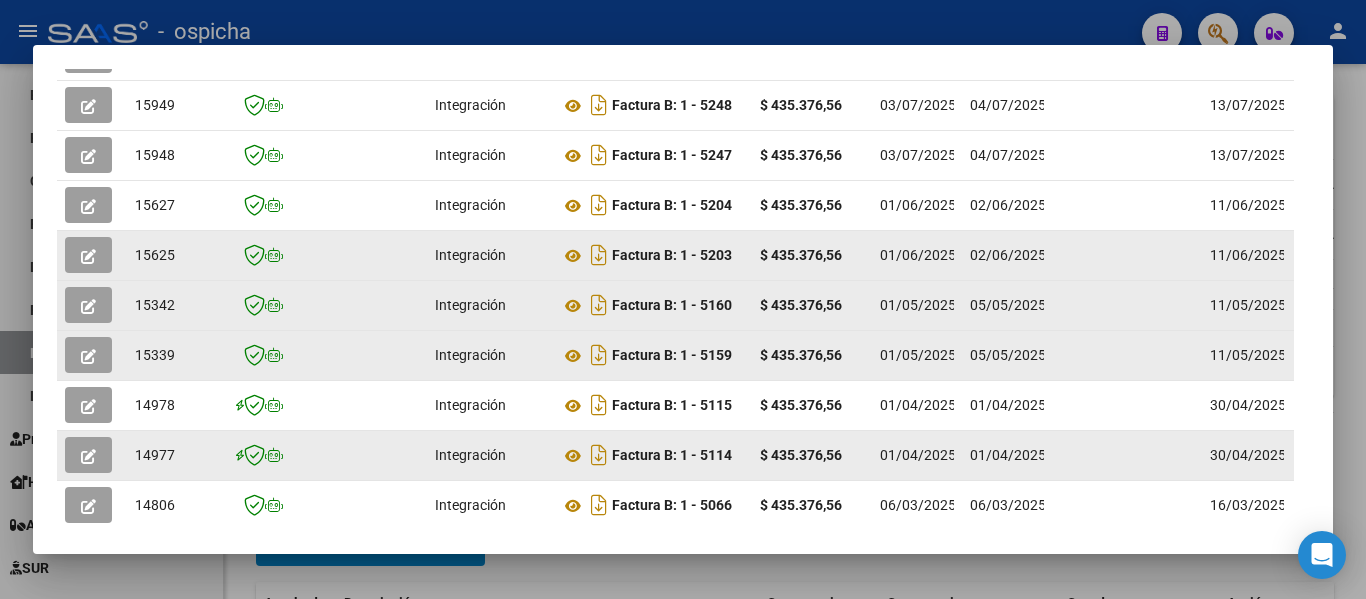 scroll, scrollTop: 560, scrollLeft: 0, axis: vertical 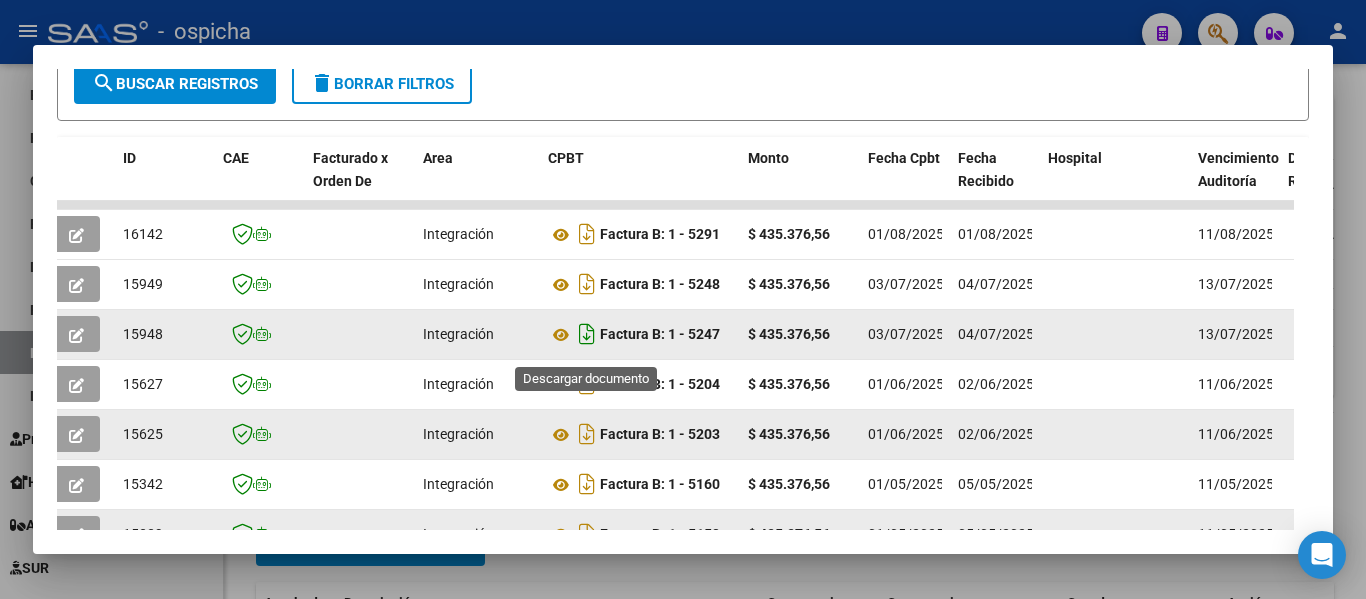click 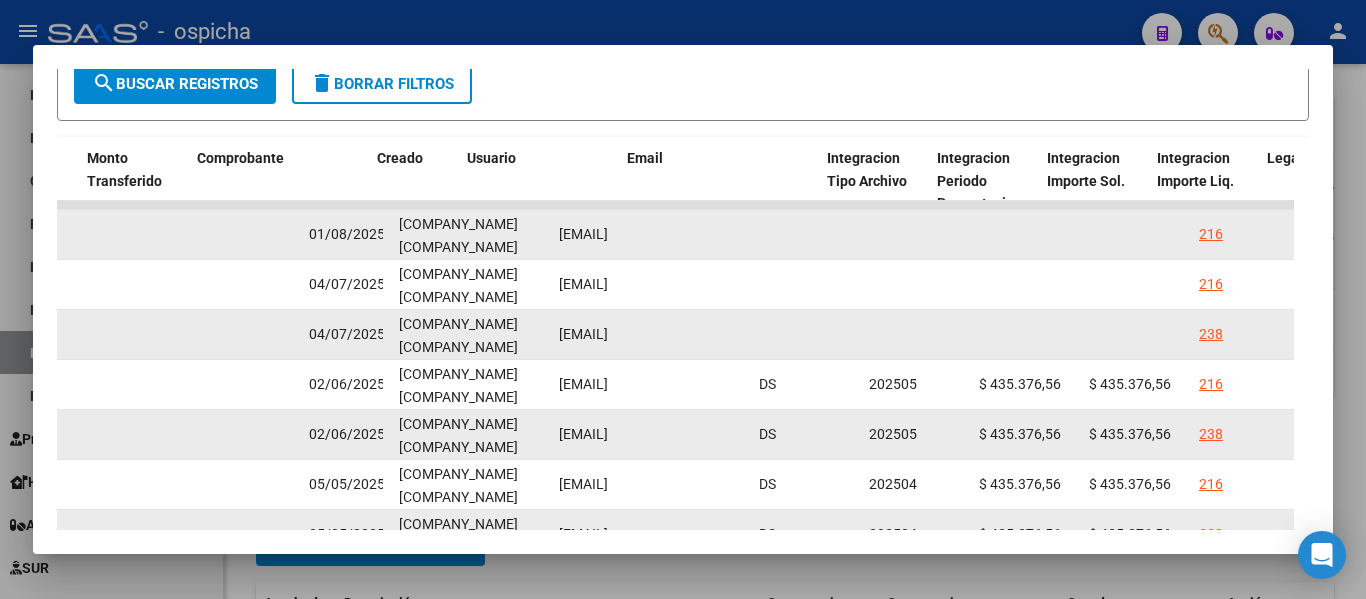 scroll, scrollTop: 0, scrollLeft: 2037, axis: horizontal 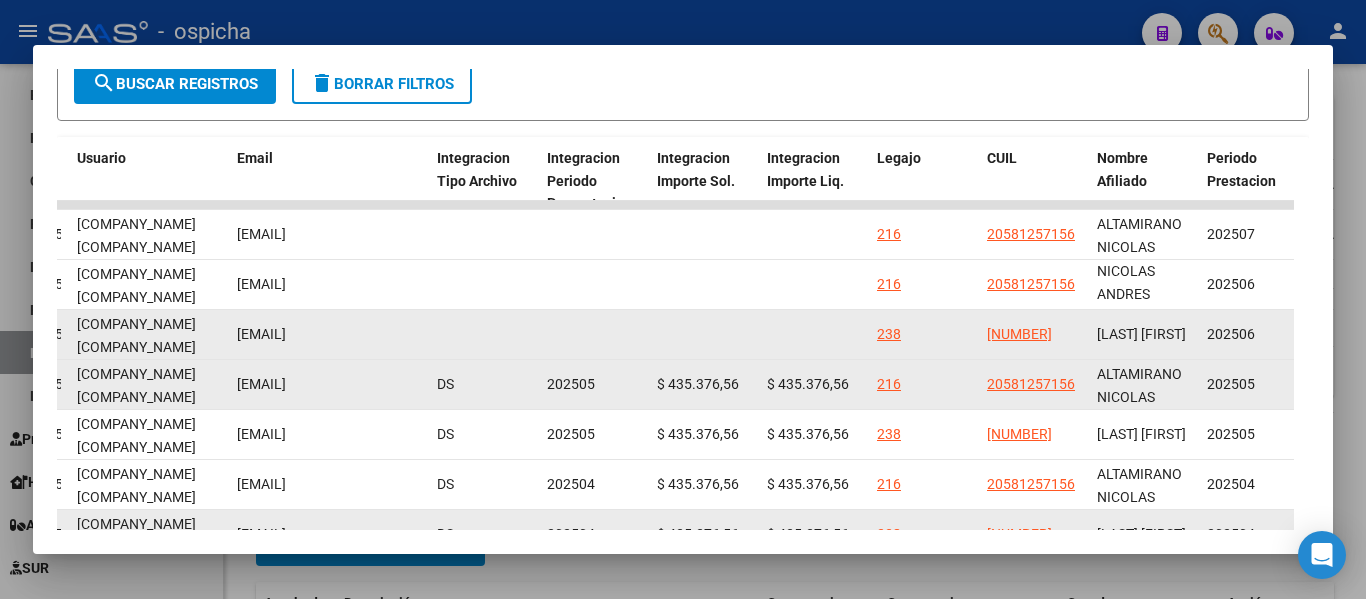drag, startPoint x: 832, startPoint y: 391, endPoint x: 640, endPoint y: 392, distance: 192.00261 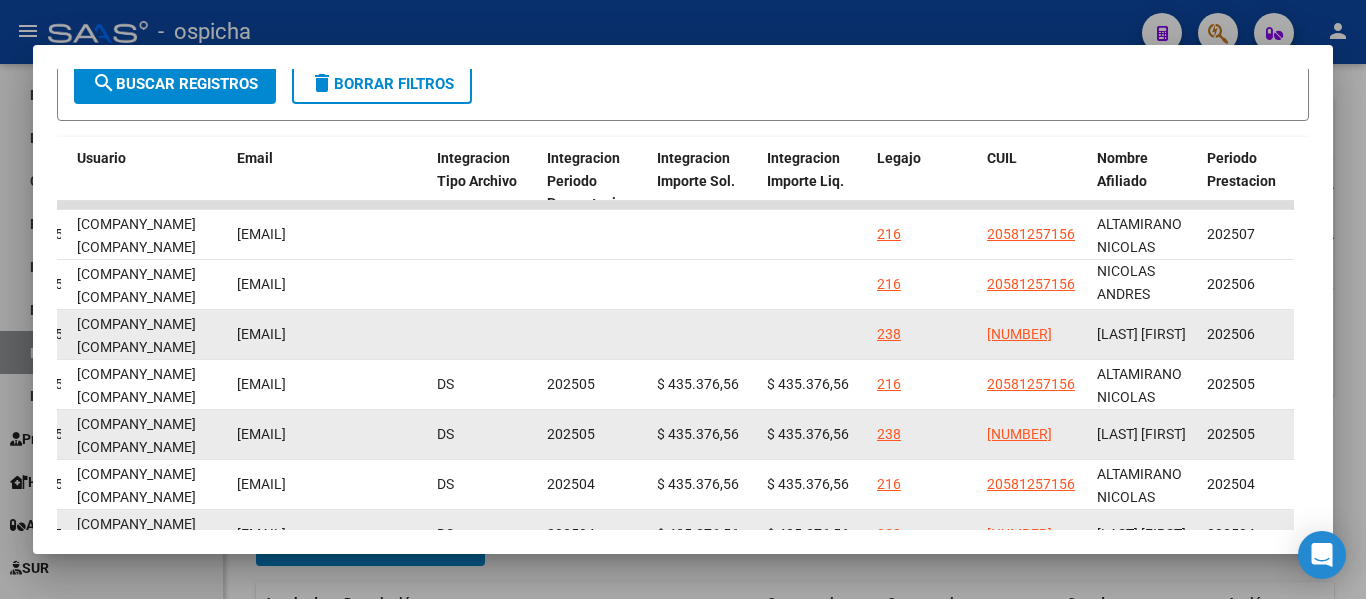 click on "238" 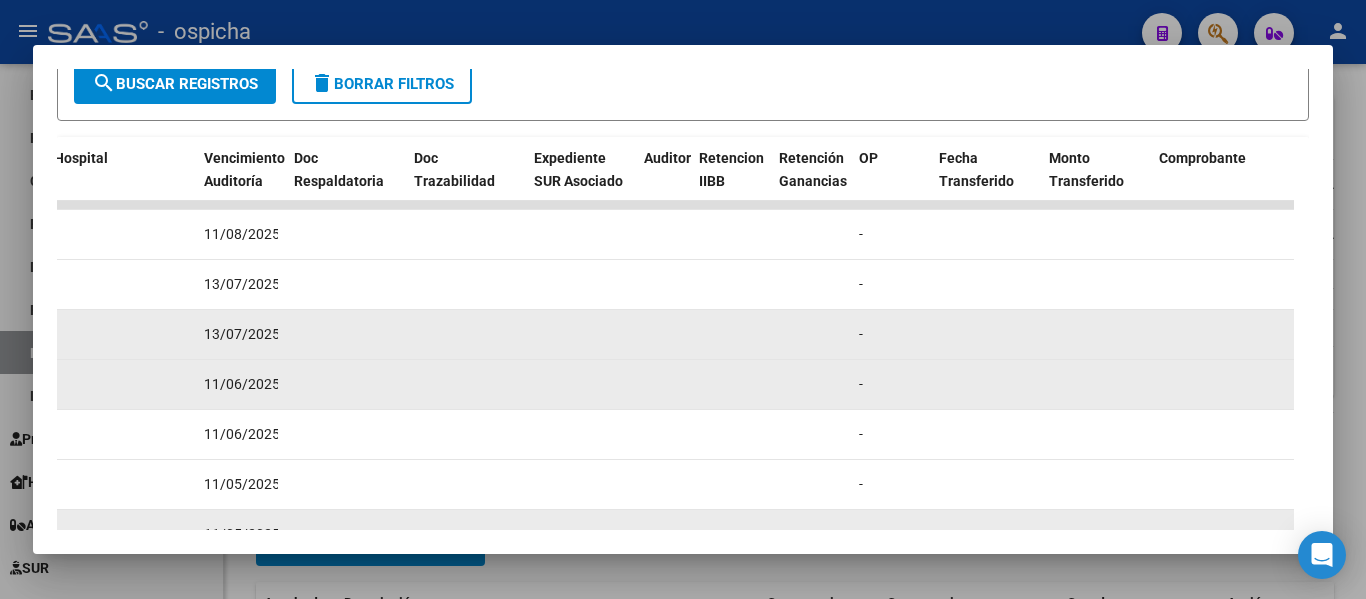 scroll, scrollTop: 0, scrollLeft: 1006, axis: horizontal 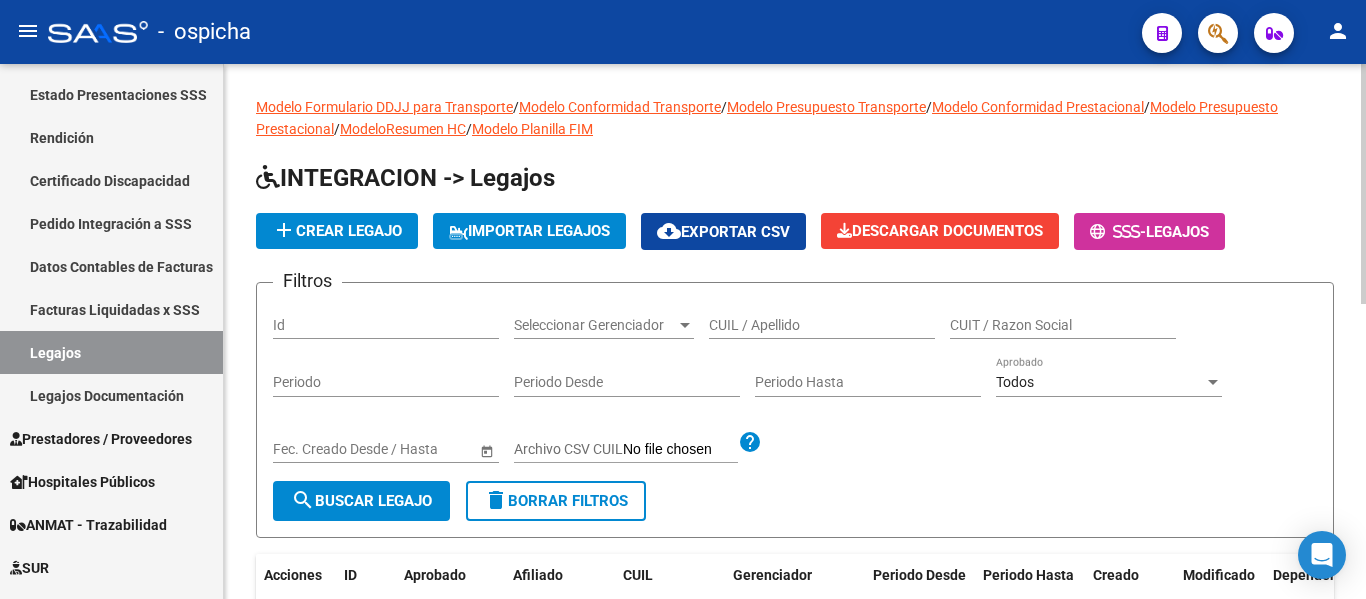 click on "CUIL / Apellido" at bounding box center [822, 325] 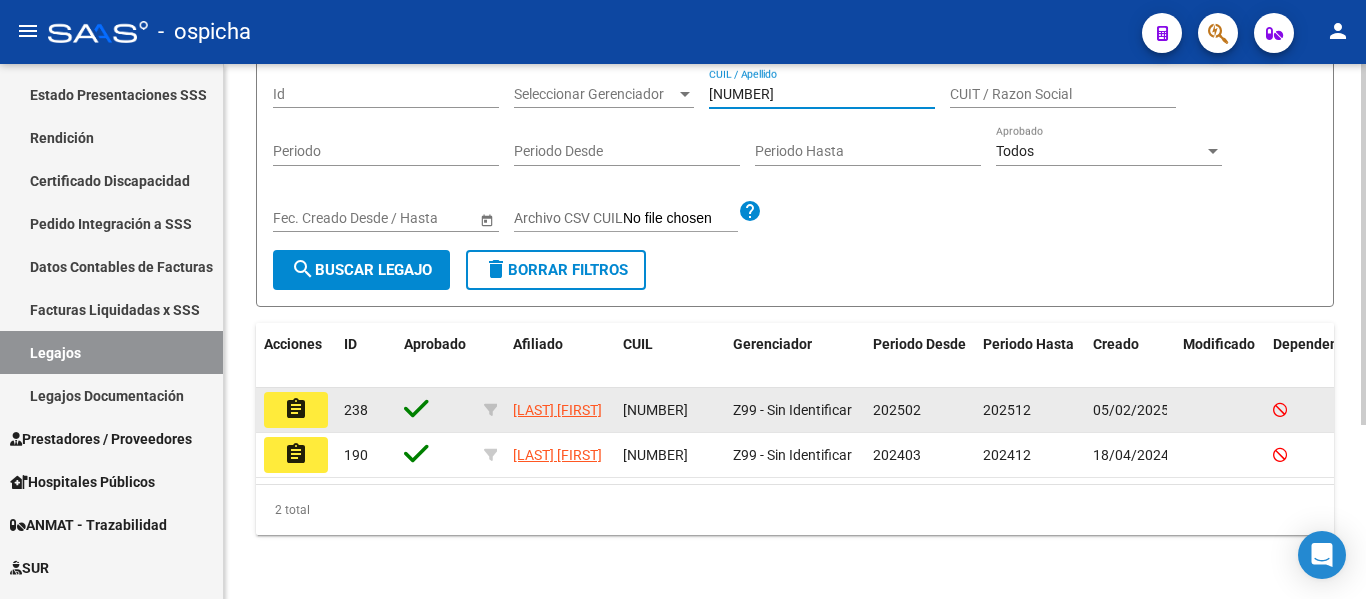 scroll, scrollTop: 258, scrollLeft: 0, axis: vertical 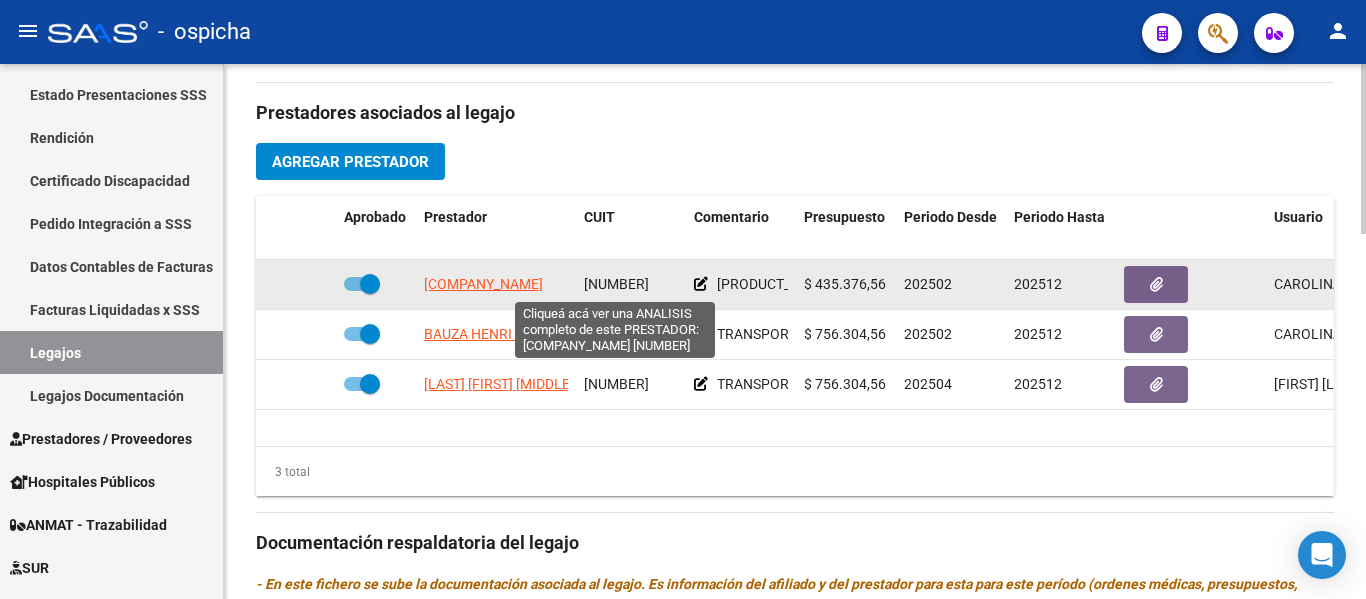 click on "[COMPANY_NAME]" 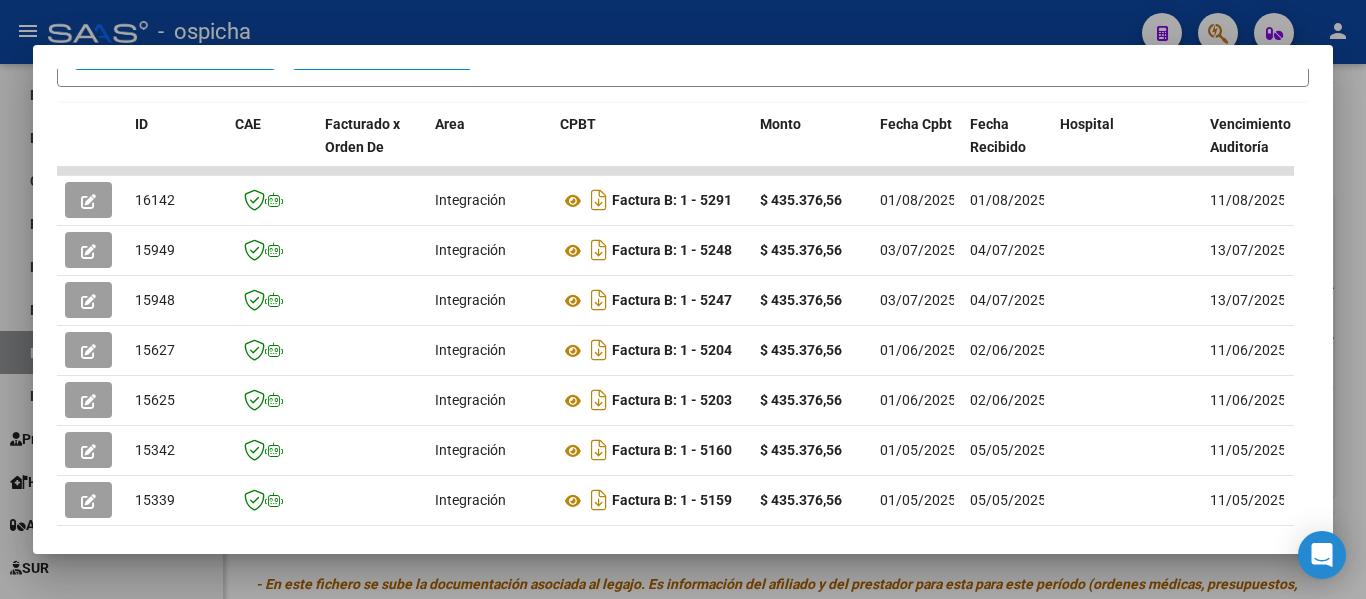 scroll, scrollTop: 500, scrollLeft: 0, axis: vertical 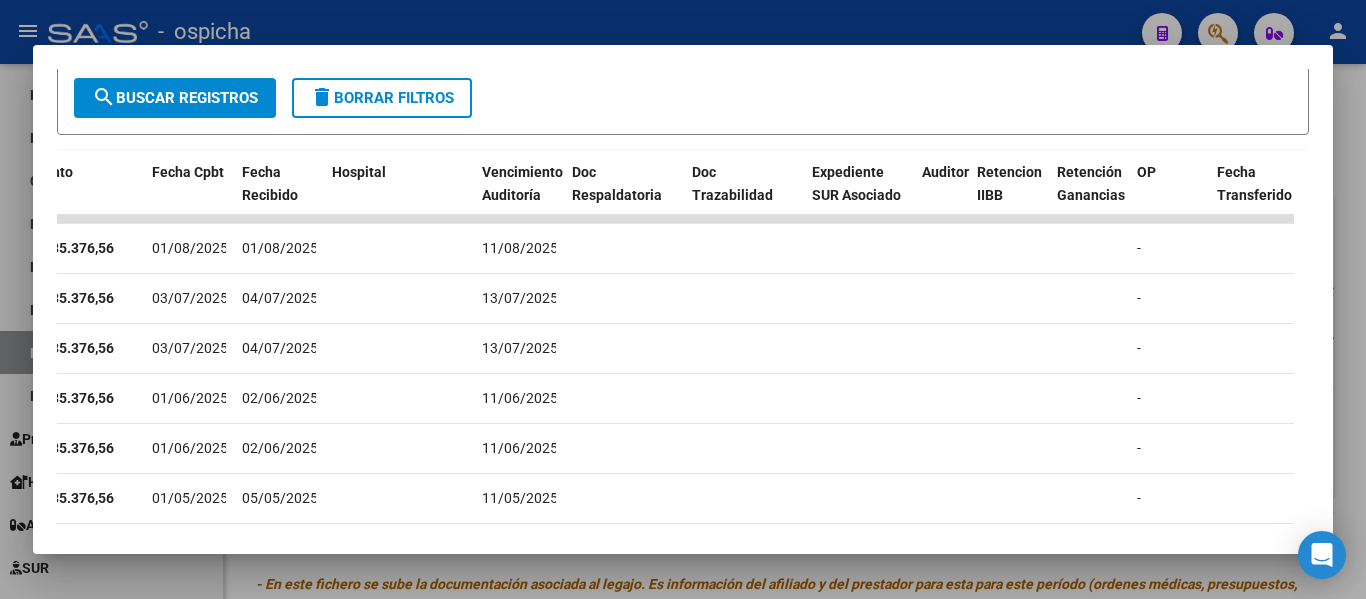 click at bounding box center (683, 299) 